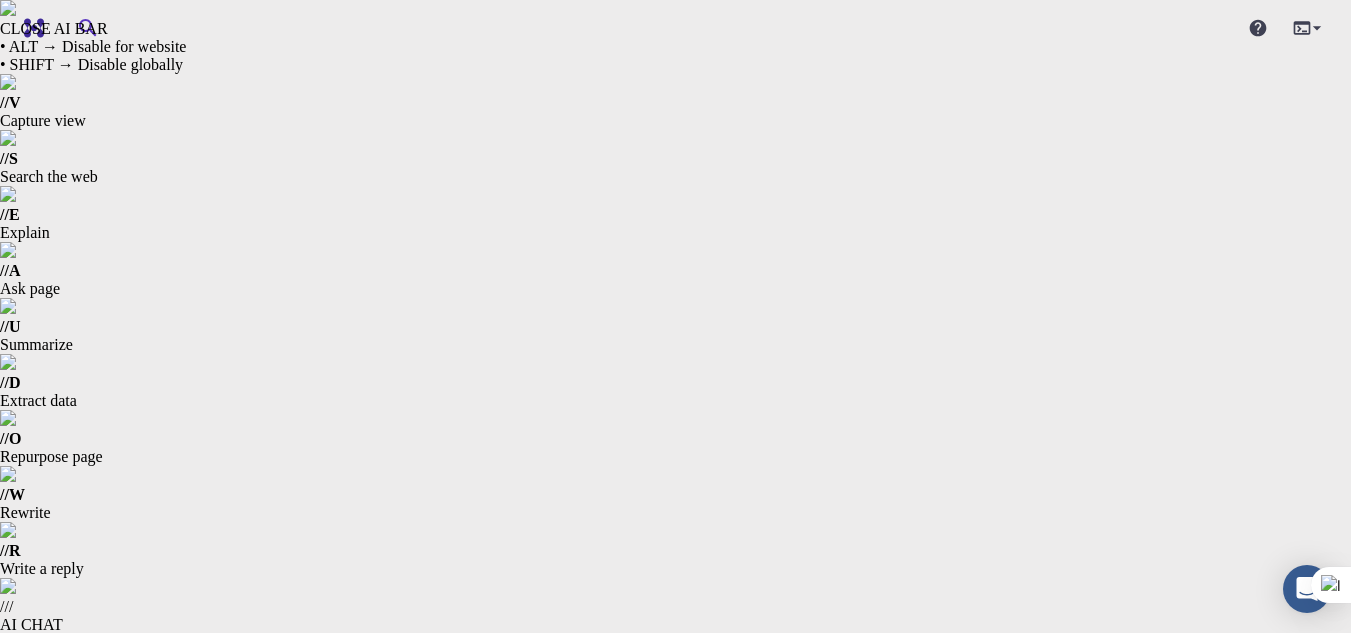 scroll, scrollTop: 0, scrollLeft: 0, axis: both 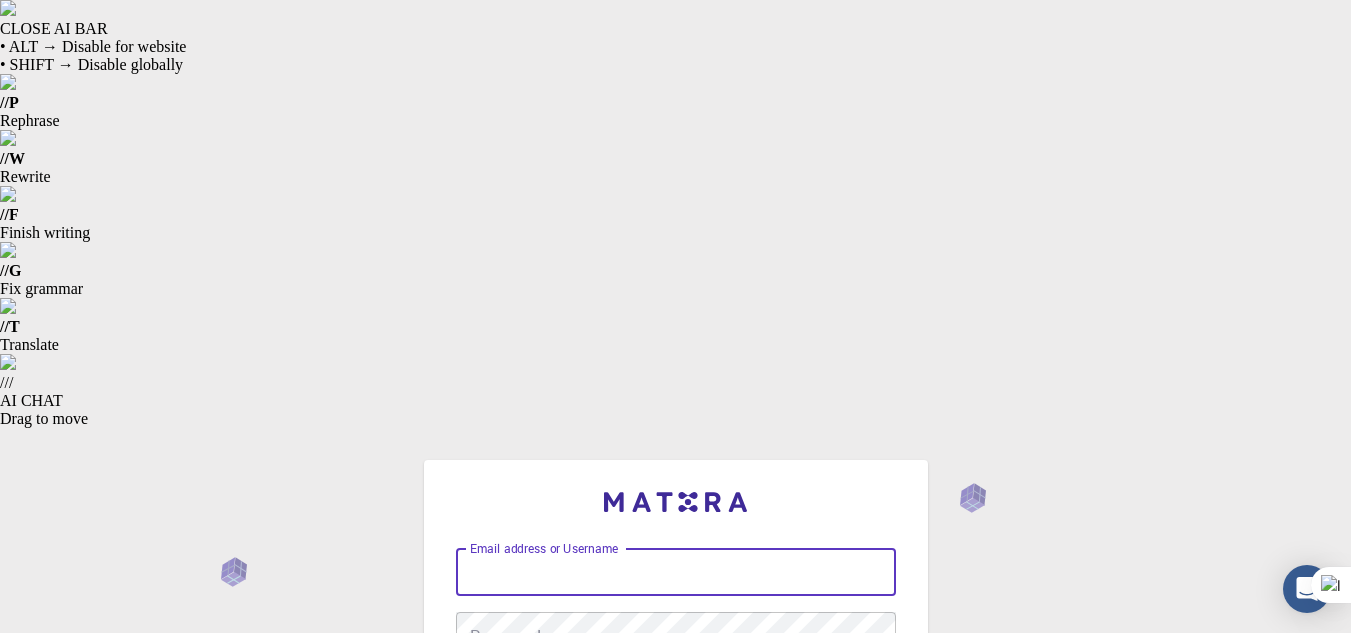click on "Email address or Username" at bounding box center (676, 572) 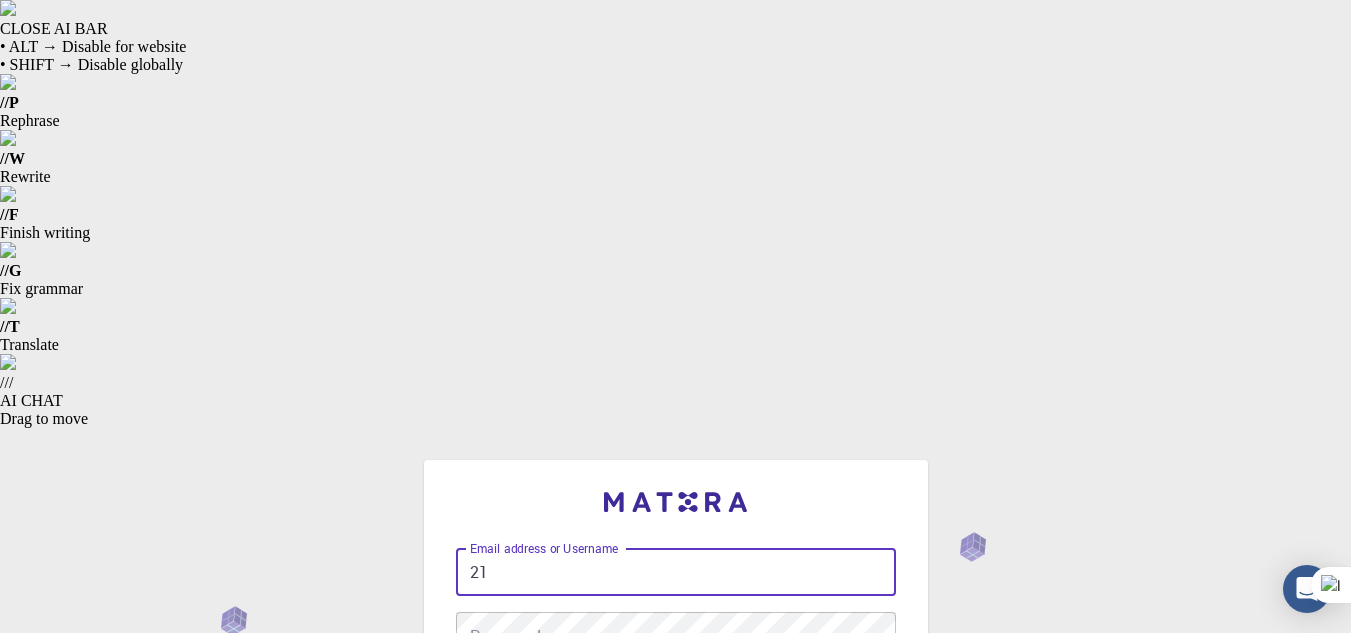 type on "21" 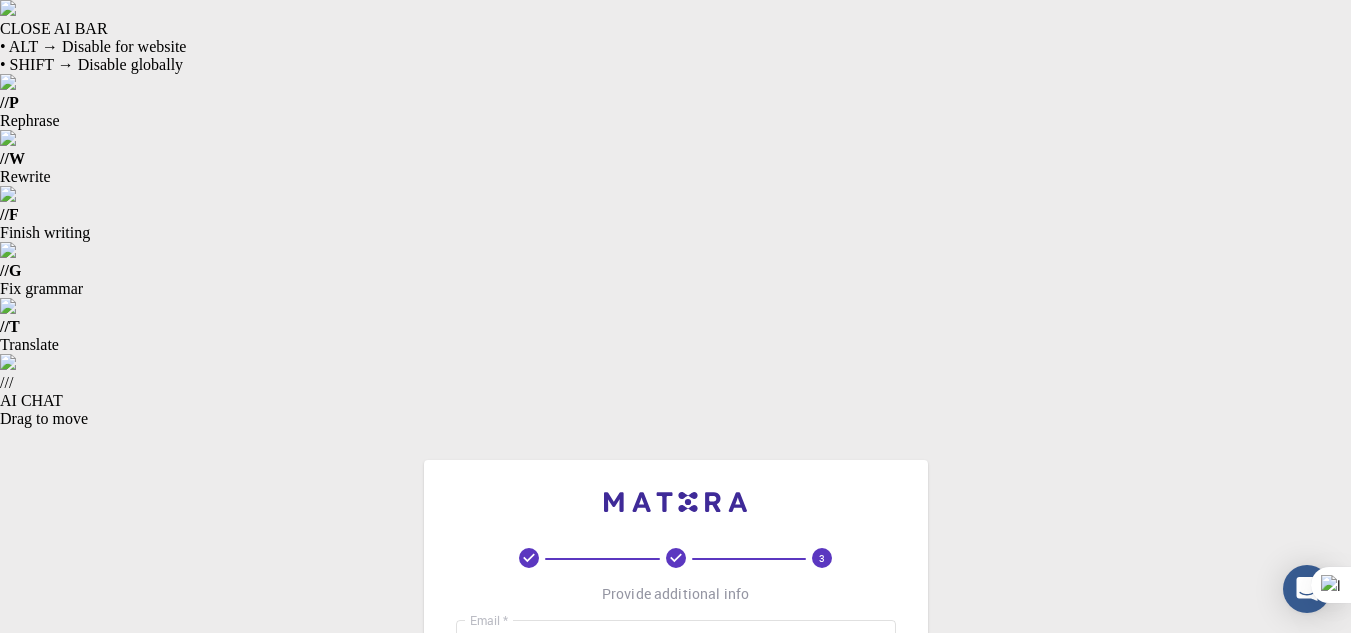 click on "username   *" at bounding box center (676, 708) 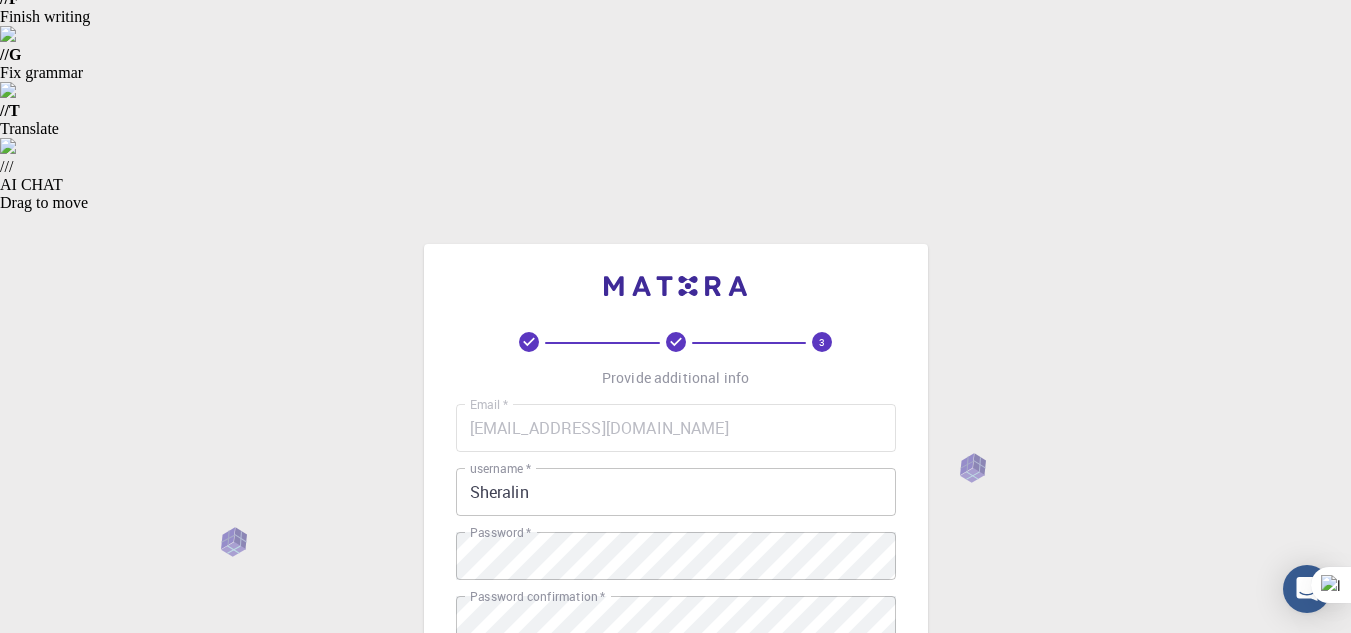 scroll, scrollTop: 218, scrollLeft: 0, axis: vertical 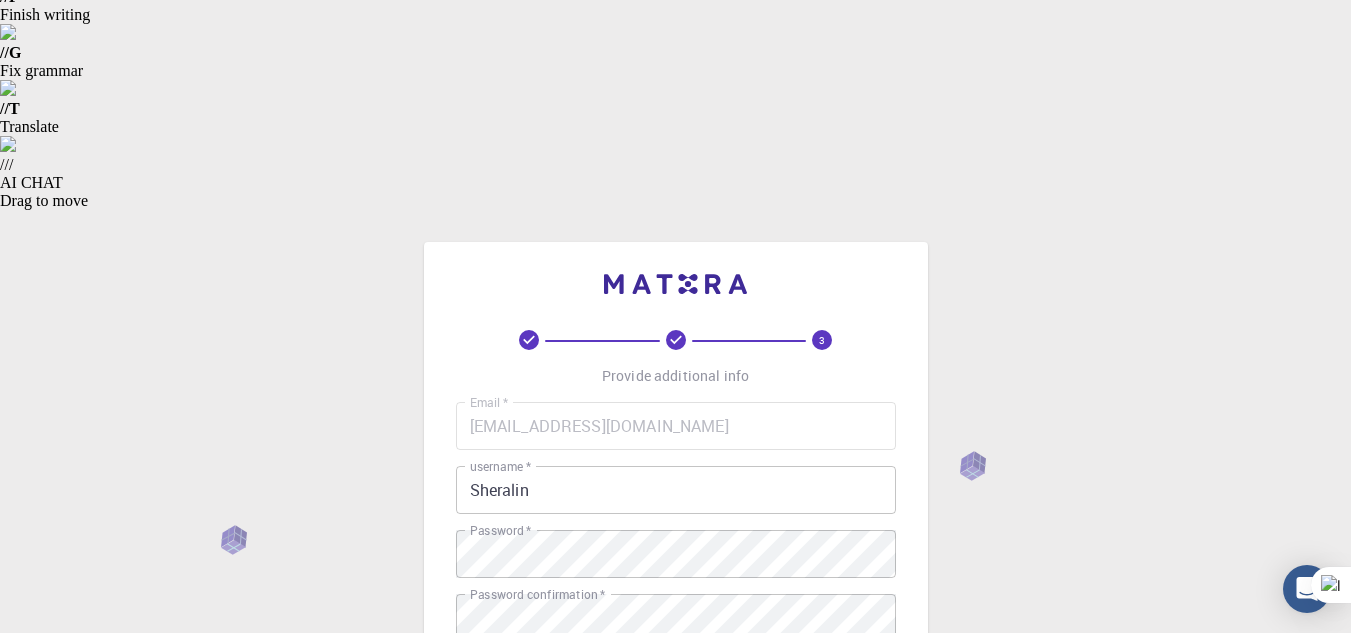 type on "Sheralin" 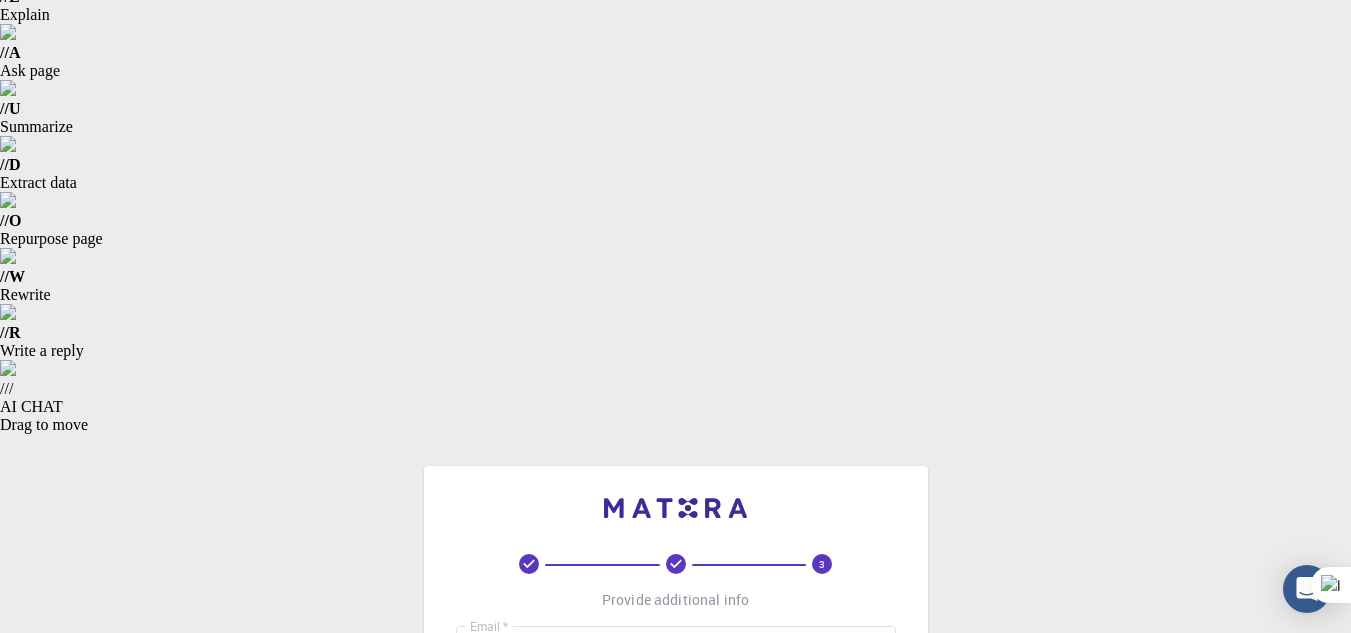 click on "REGISTER" at bounding box center (676, 1212) 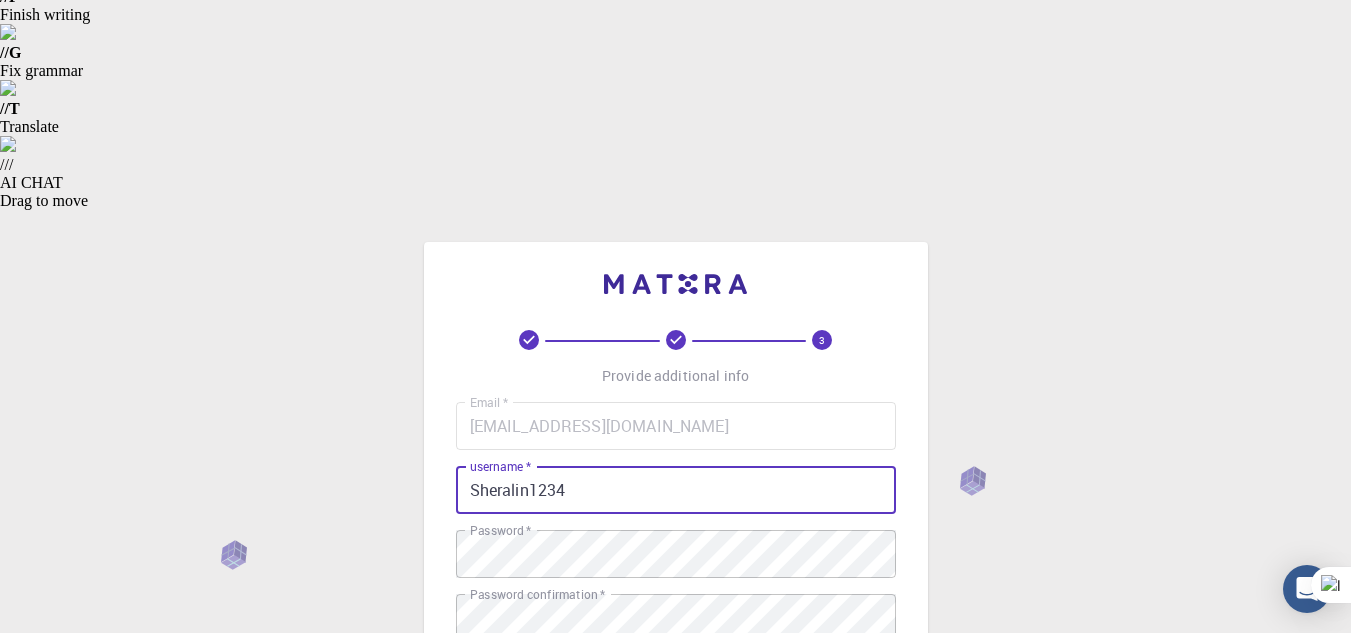 type on "Sheralin1234" 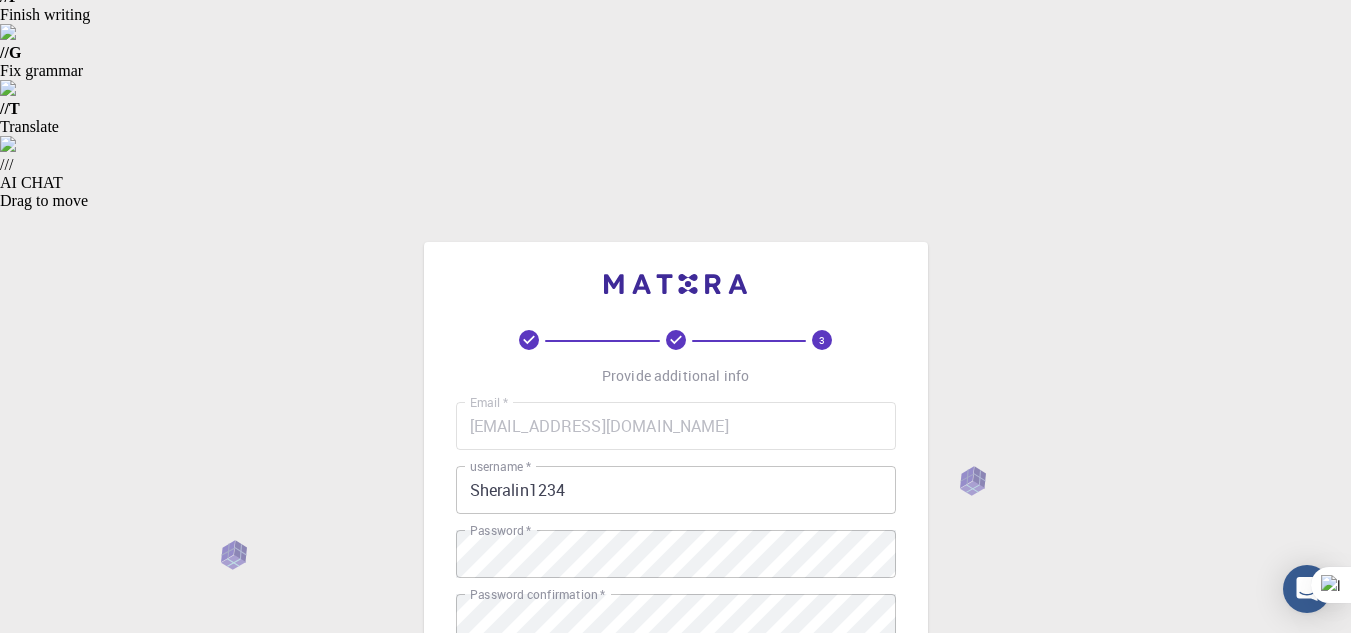 click on "928132883" at bounding box center (676, 810) 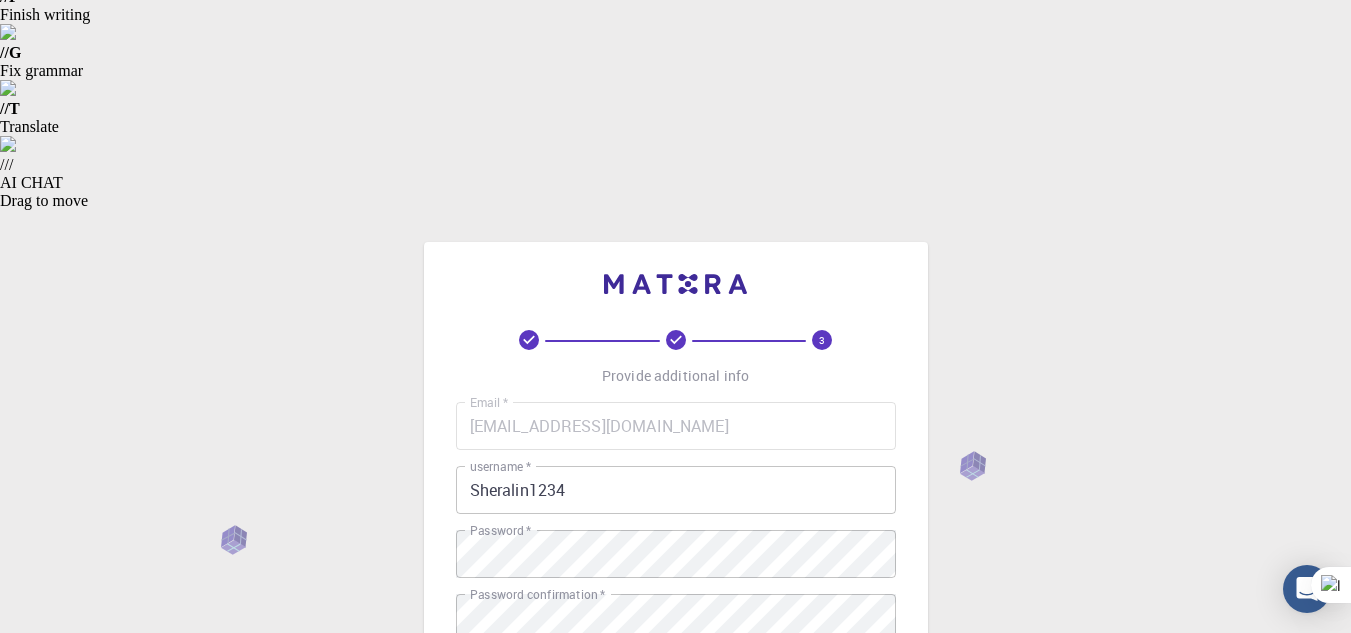 type on "+51 928132883" 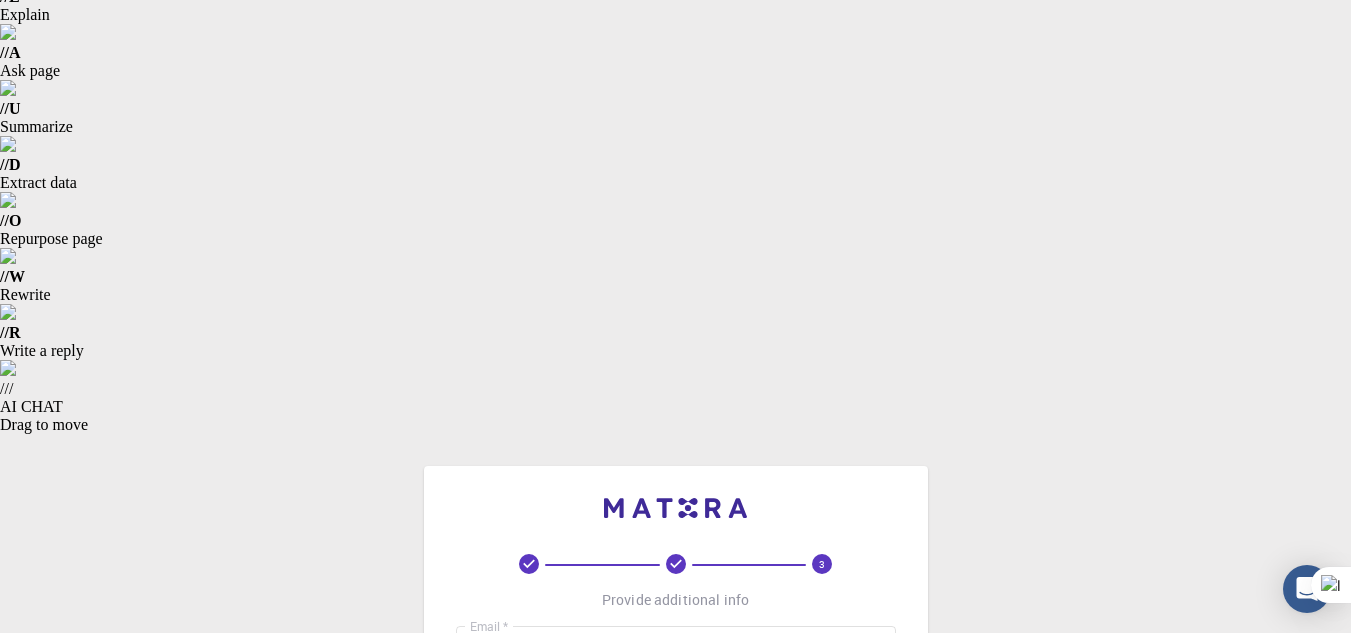 click on "REGISTER" at bounding box center [676, 1212] 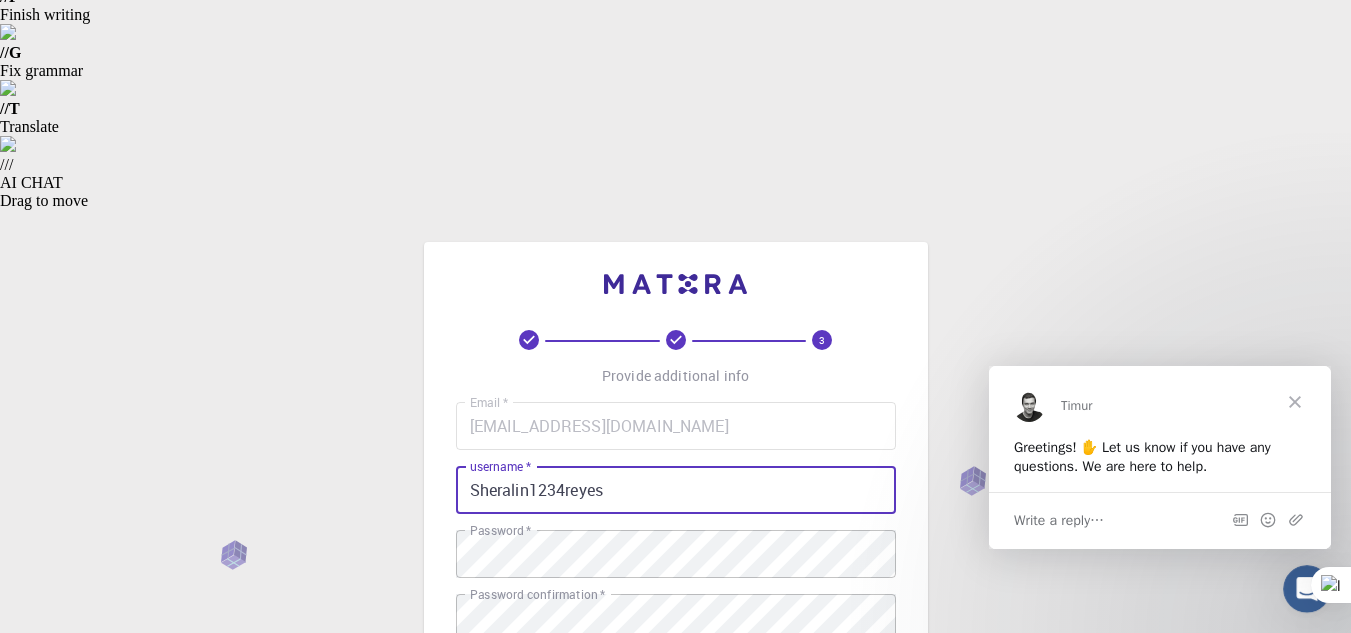 scroll, scrollTop: 0, scrollLeft: 0, axis: both 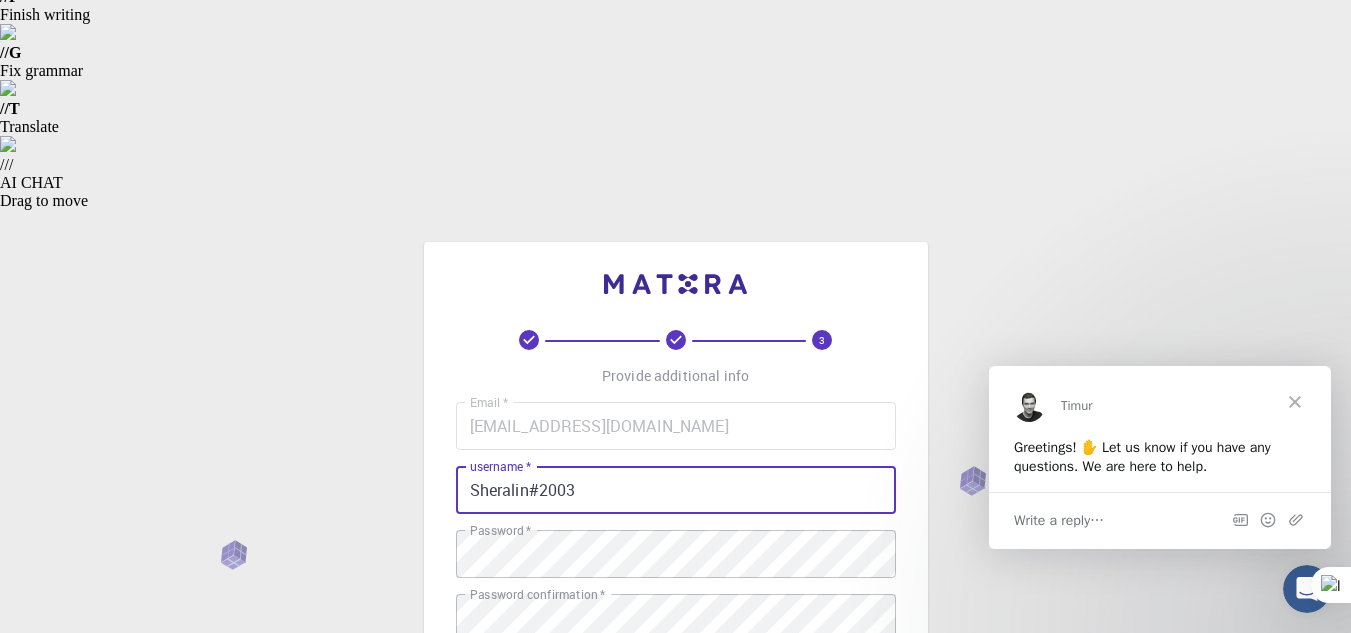 click on "REGISTER" at bounding box center [676, 1019] 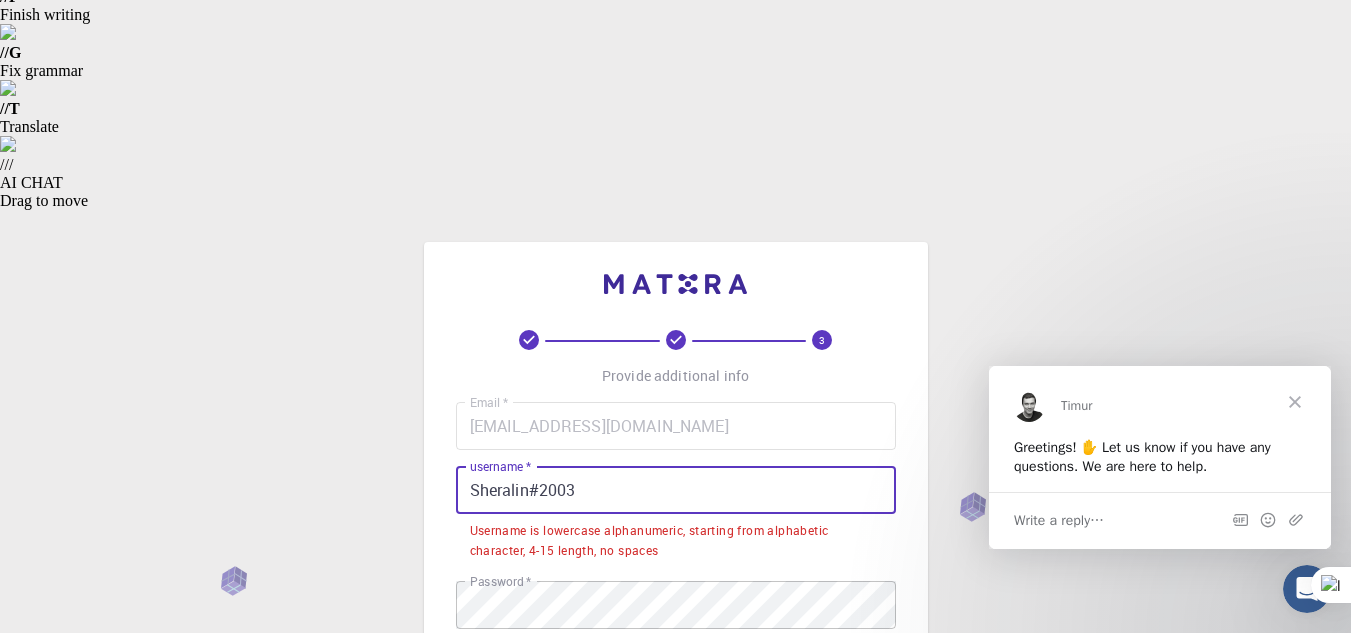click on "Sheralin#2003" at bounding box center (676, 490) 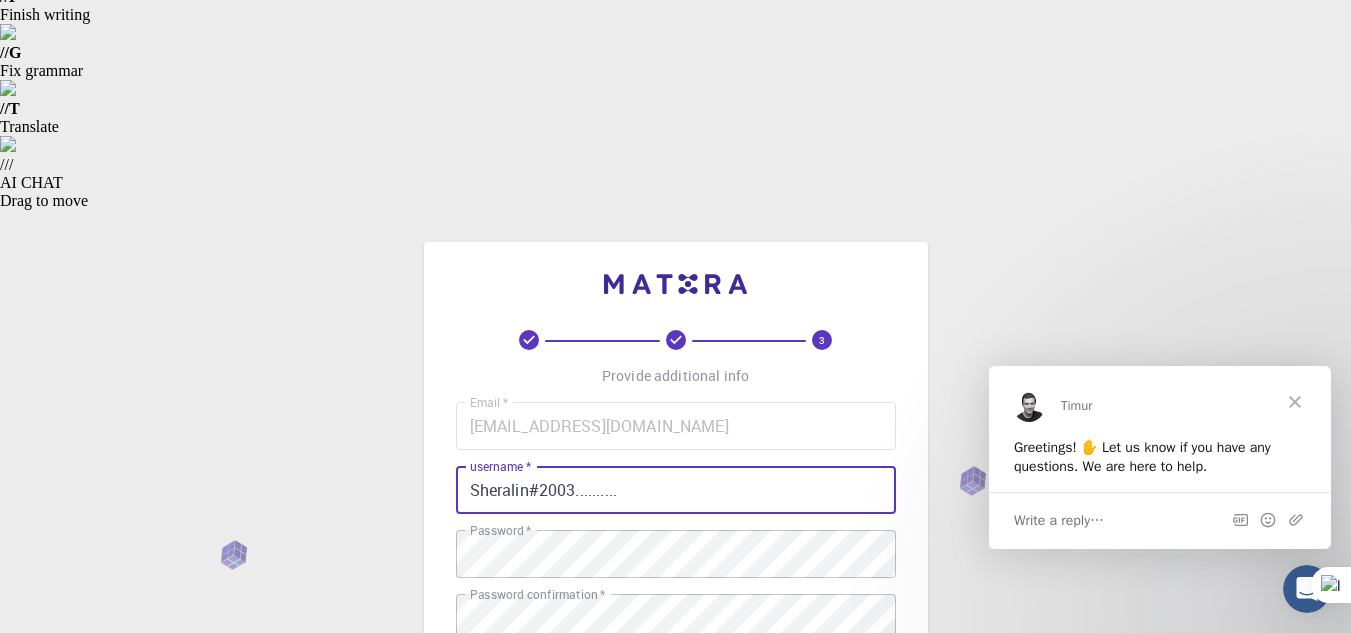 click on "REGISTER" at bounding box center [676, 1019] 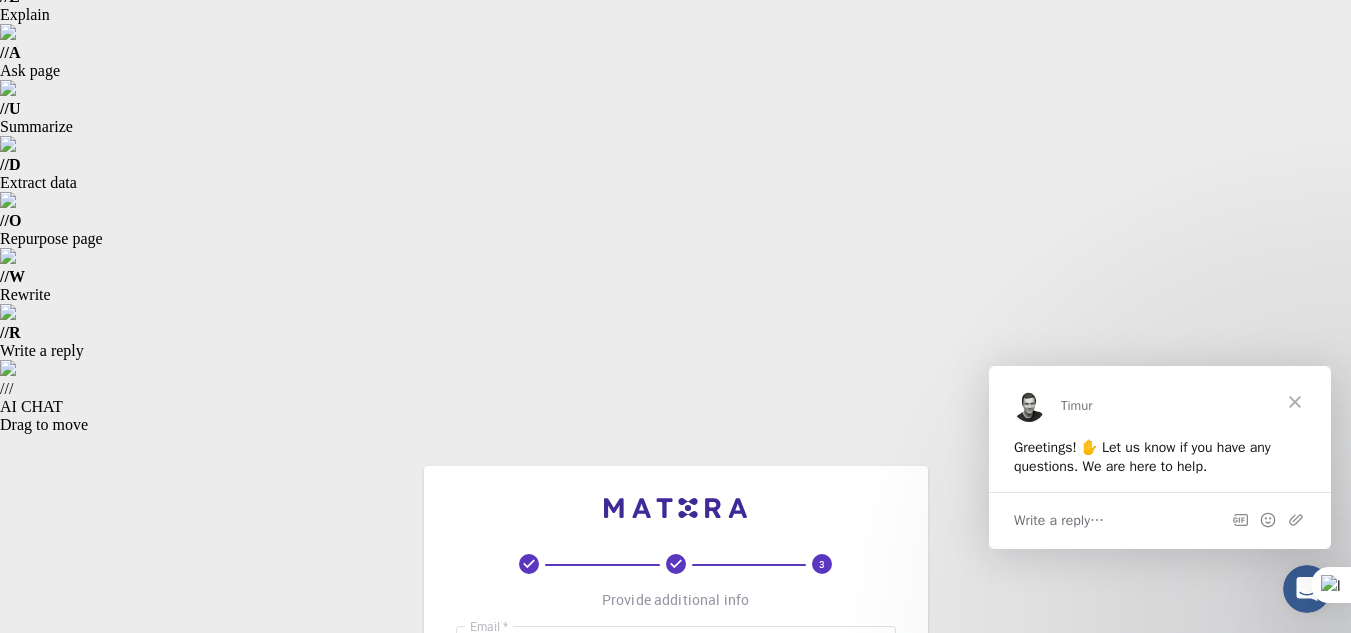click on "Sheralin#2003.........." at bounding box center [676, 714] 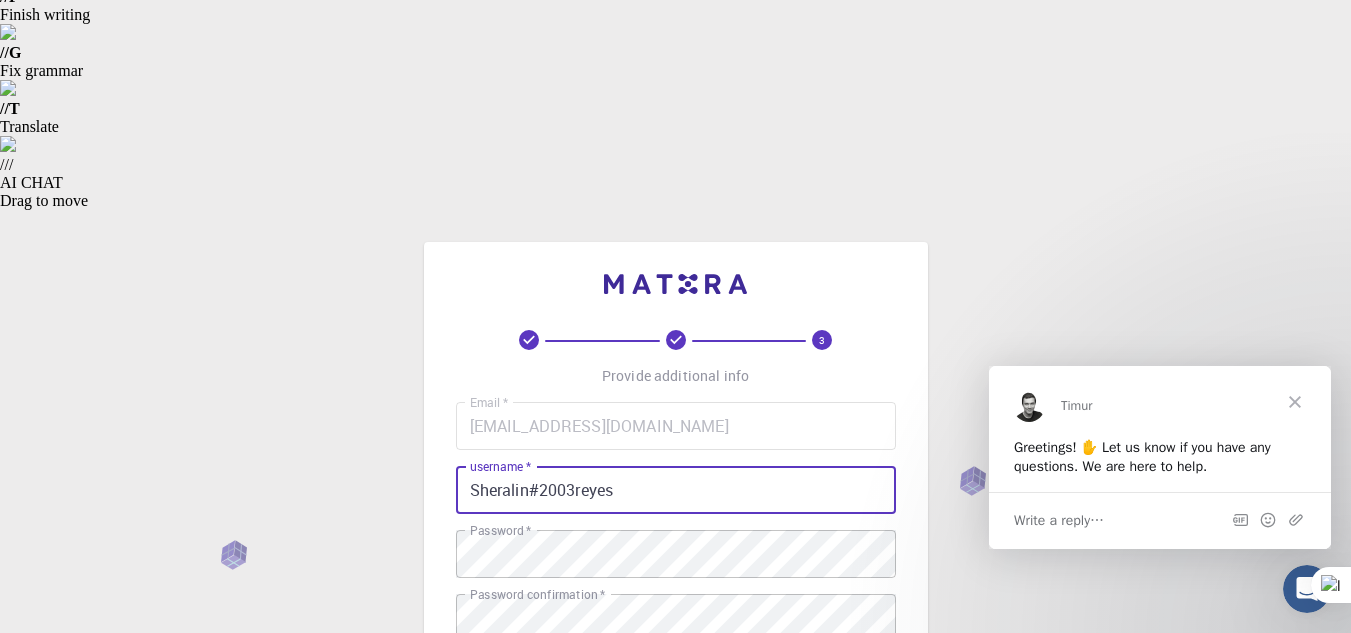 click on "REGISTER" at bounding box center [676, 1019] 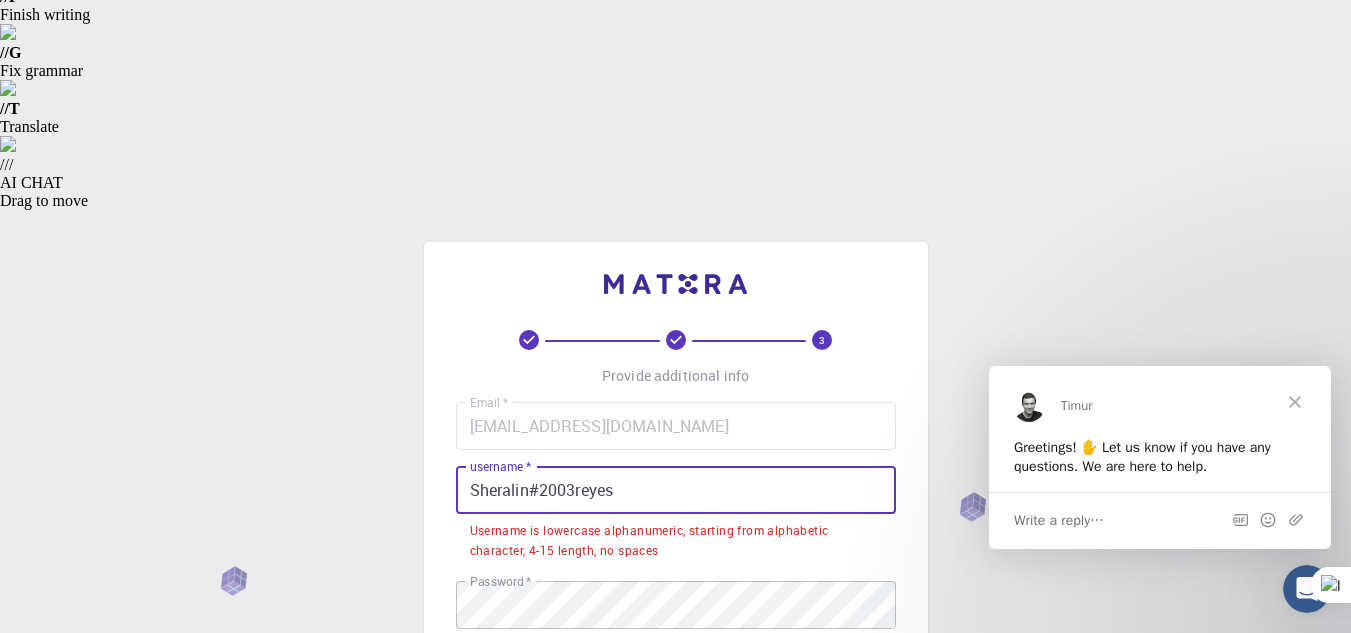 click on "Sheralin#2003reyes" at bounding box center [676, 490] 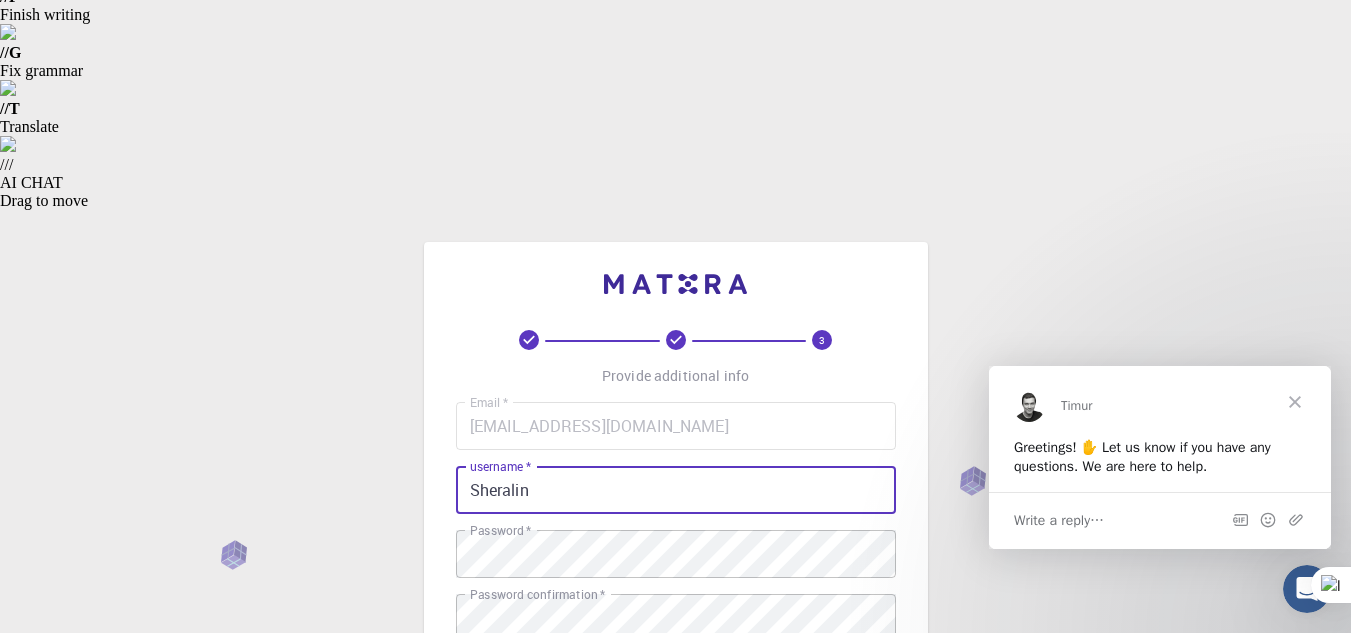click on "REGISTER" at bounding box center (676, 1019) 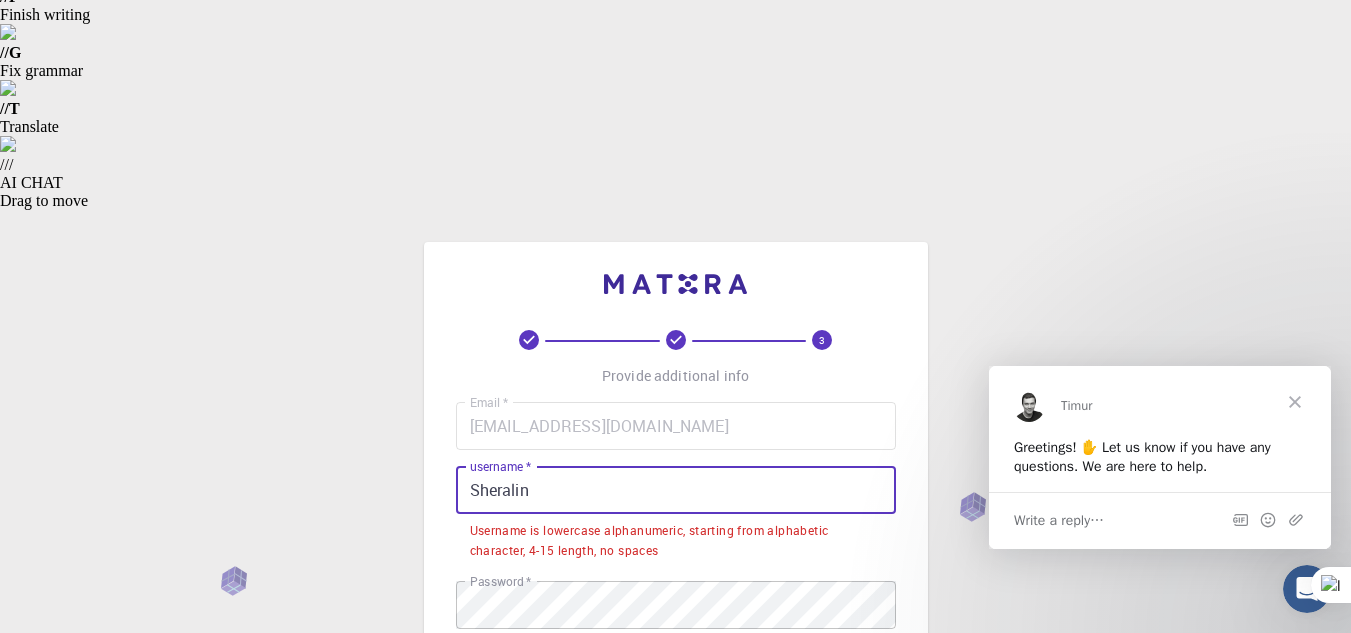 click on "Sheralin" at bounding box center (676, 490) 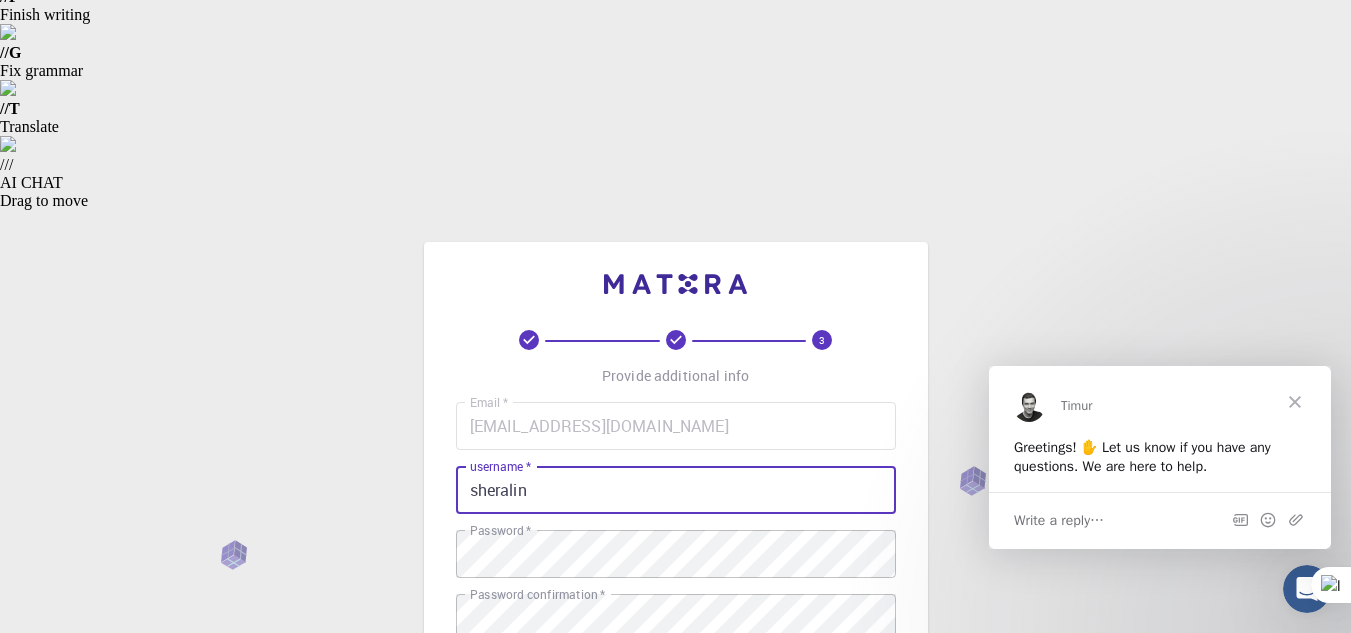 type on "sheralin" 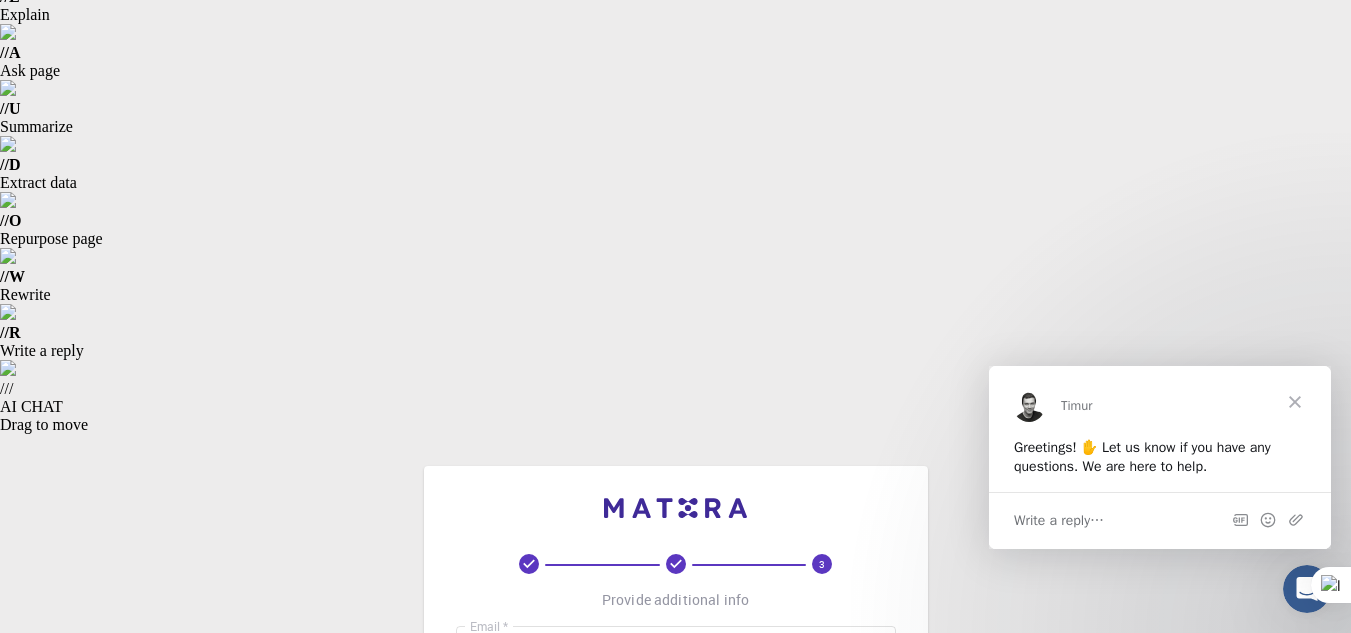 click on "REGISTER" at bounding box center [676, 1243] 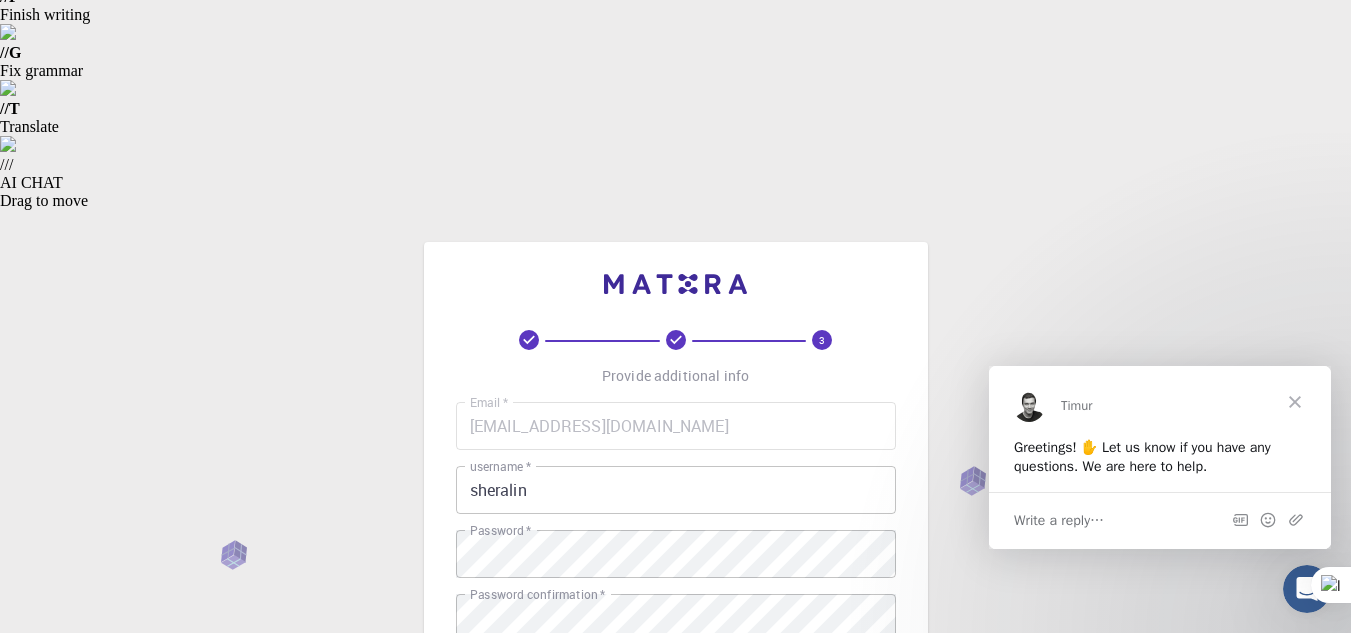 click on "+51 928132883" at bounding box center [676, 810] 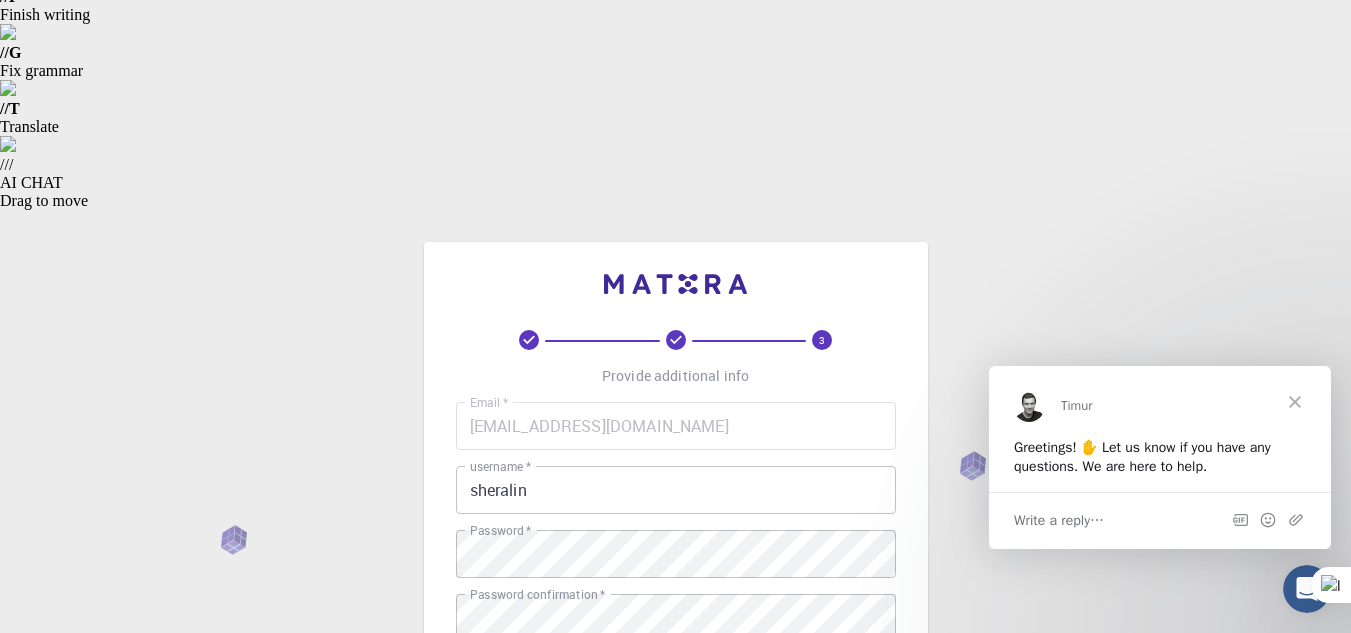 type on "+51928132883" 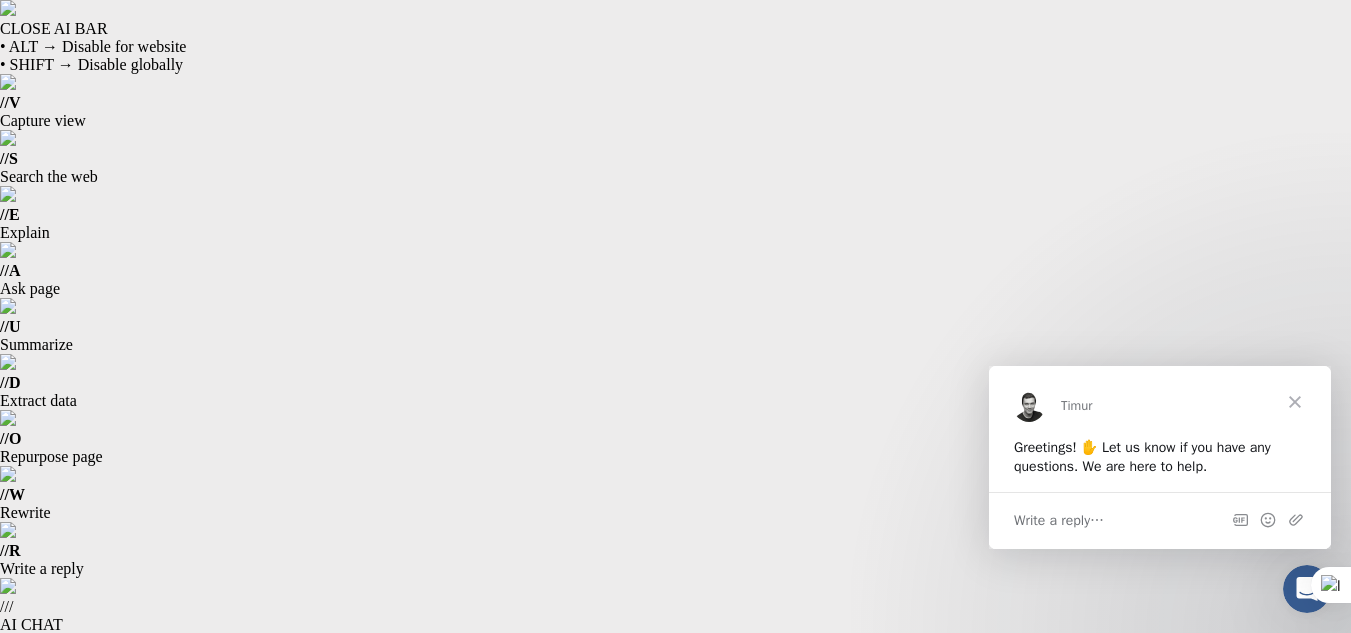scroll, scrollTop: 400, scrollLeft: 0, axis: vertical 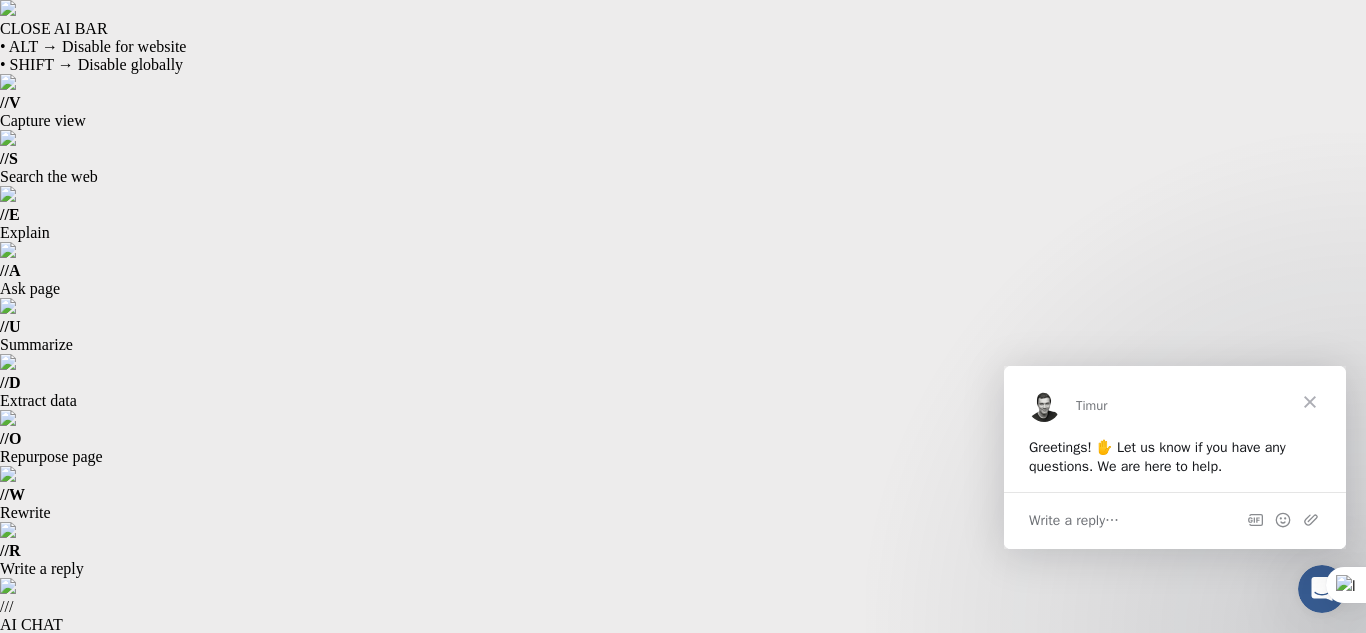 click at bounding box center (683, 831) 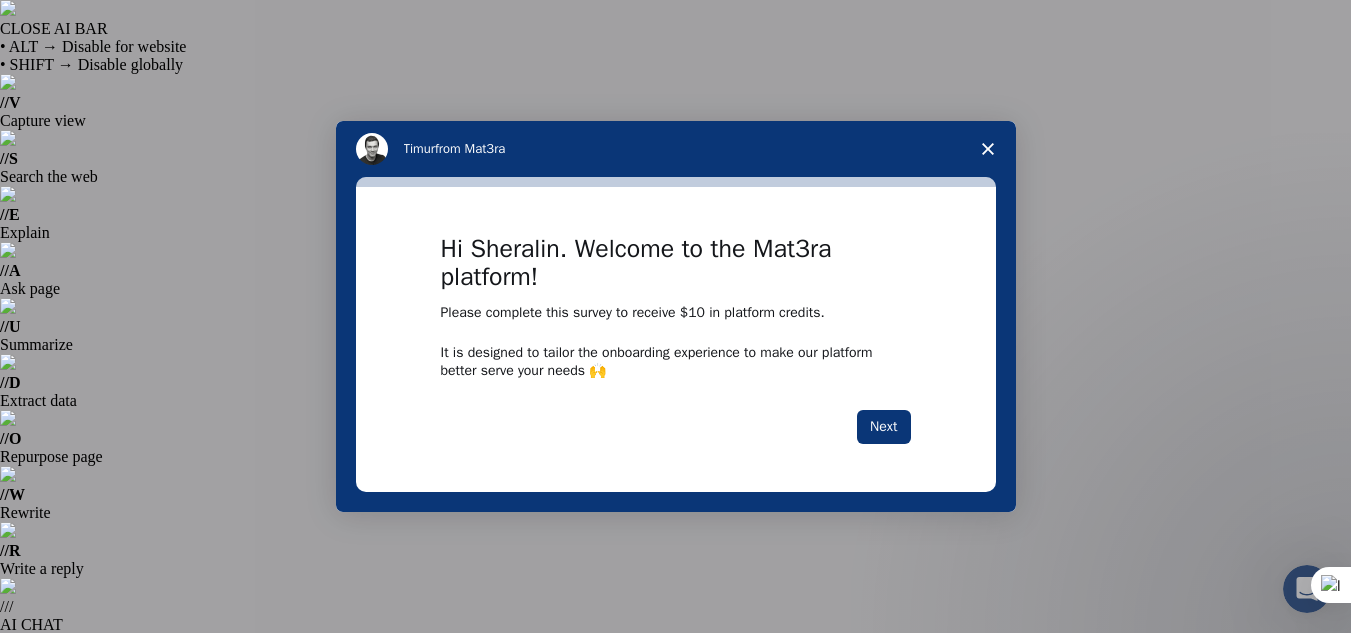 scroll, scrollTop: 0, scrollLeft: 0, axis: both 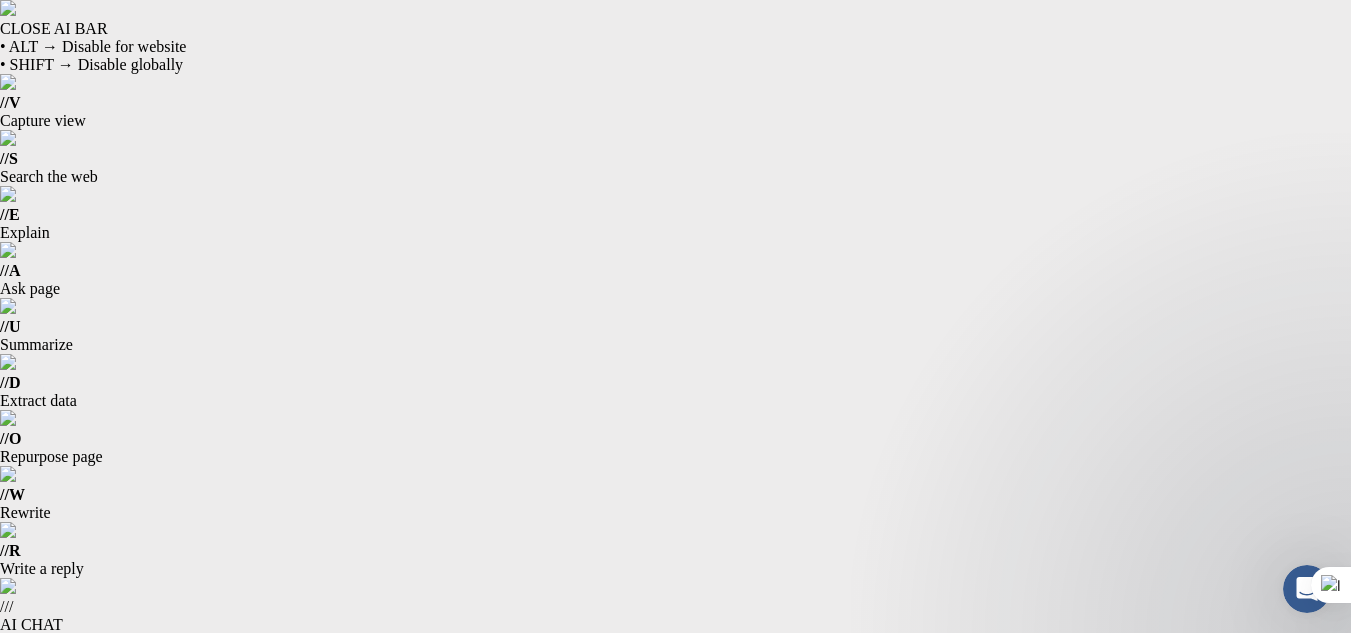 click on "(A) Use preset default entities" at bounding box center [493, 1090] 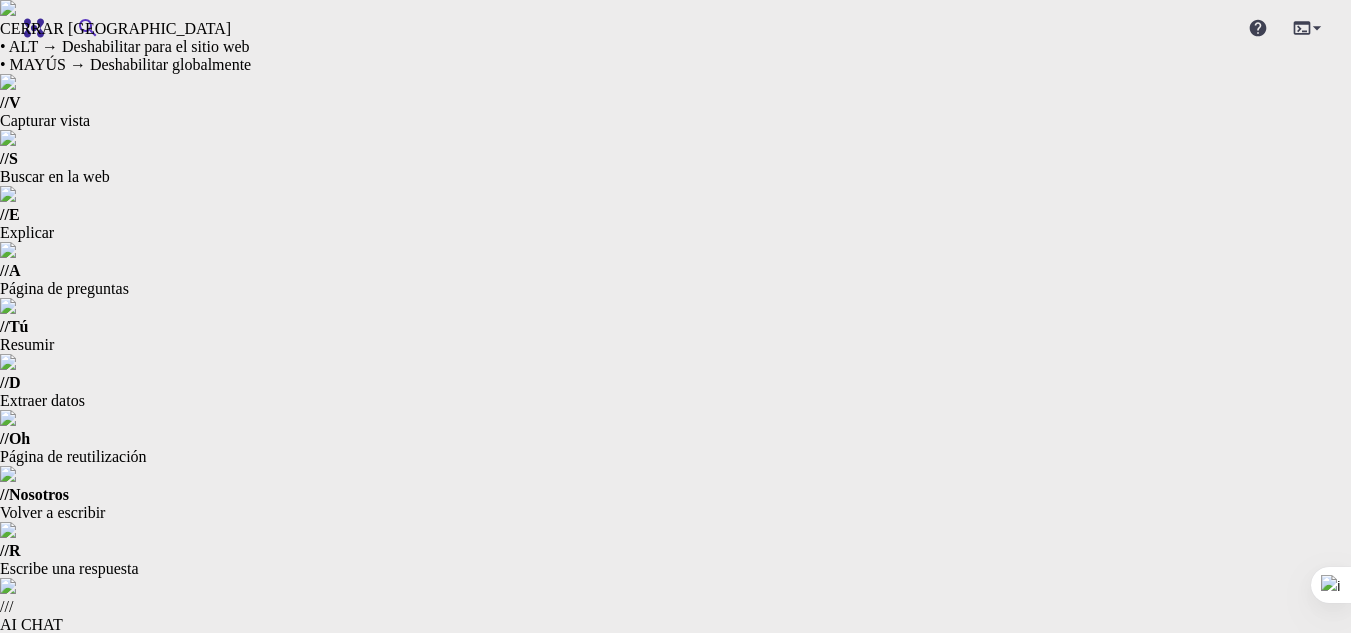 scroll, scrollTop: 0, scrollLeft: 0, axis: both 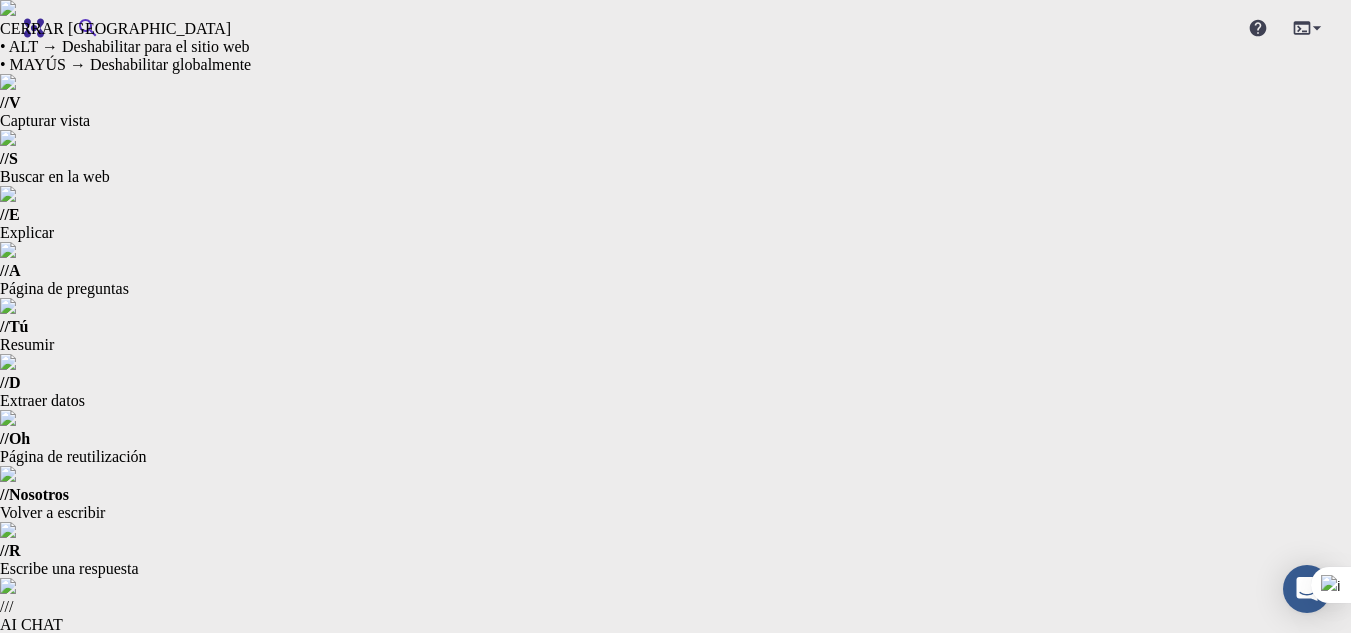 click on "Proyectos - Nuevo trabajo" at bounding box center [709, 748] 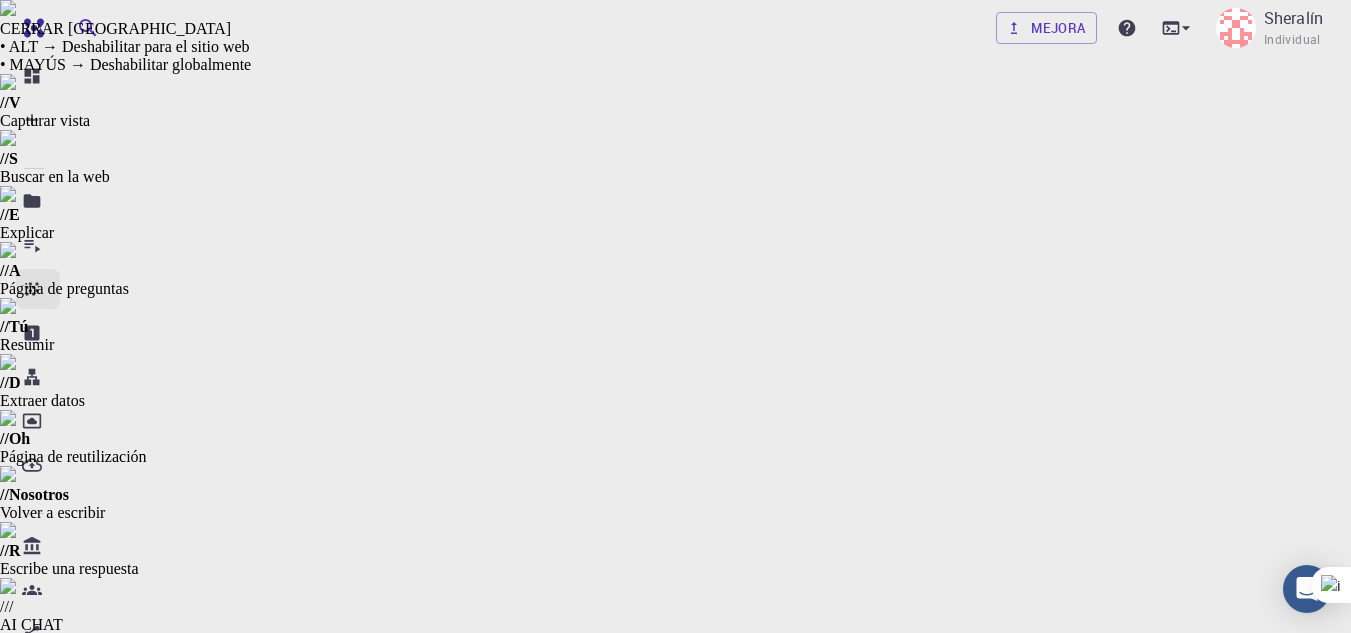 scroll, scrollTop: 0, scrollLeft: 0, axis: both 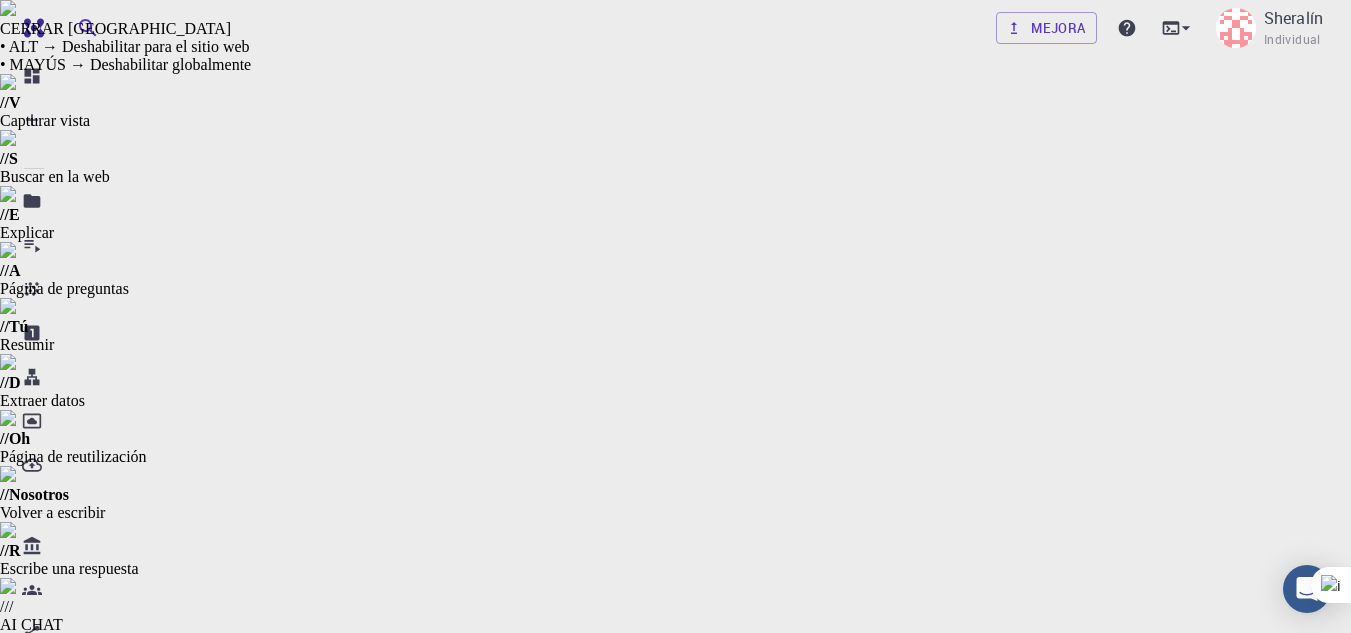 drag, startPoint x: 992, startPoint y: 317, endPoint x: 900, endPoint y: 307, distance: 92.541885 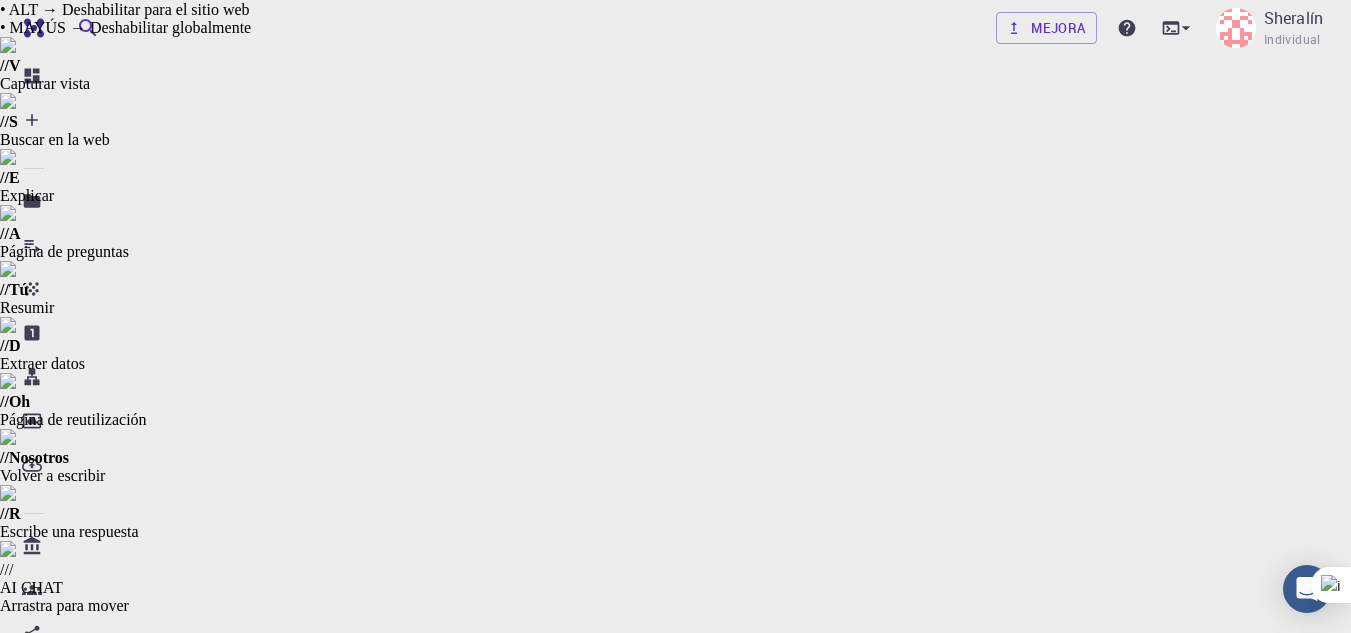 click on "New Job" at bounding box center [565, 711] 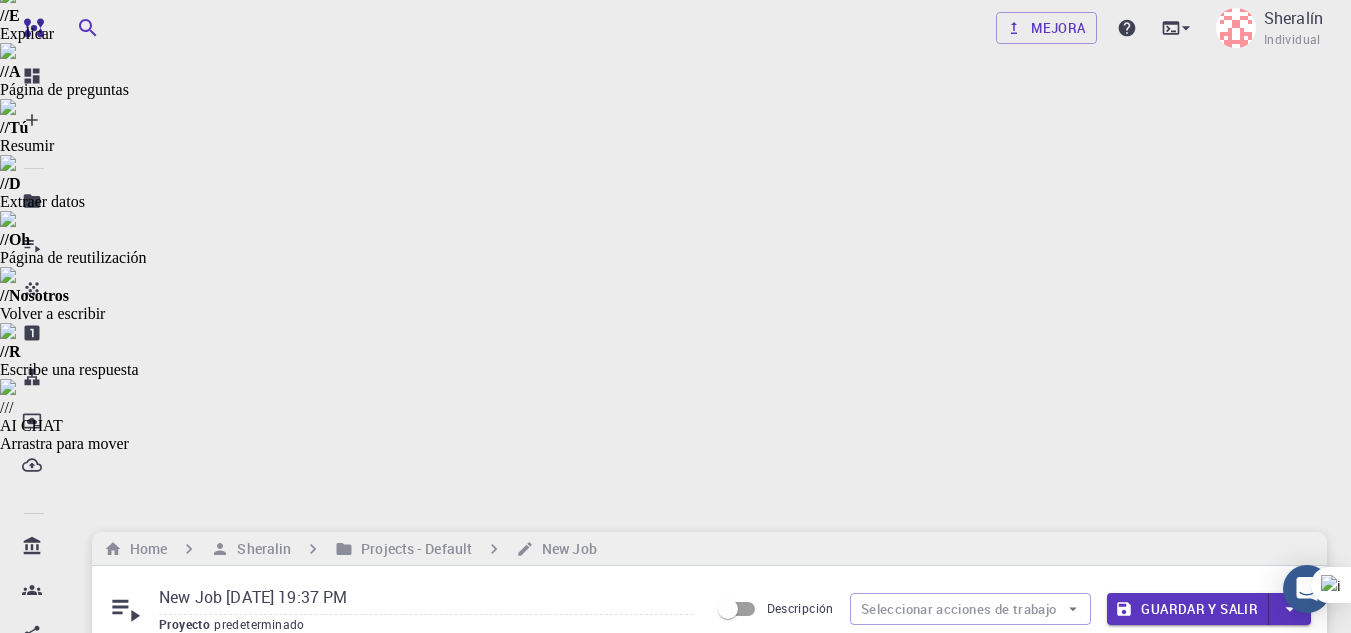 scroll, scrollTop: 197, scrollLeft: 0, axis: vertical 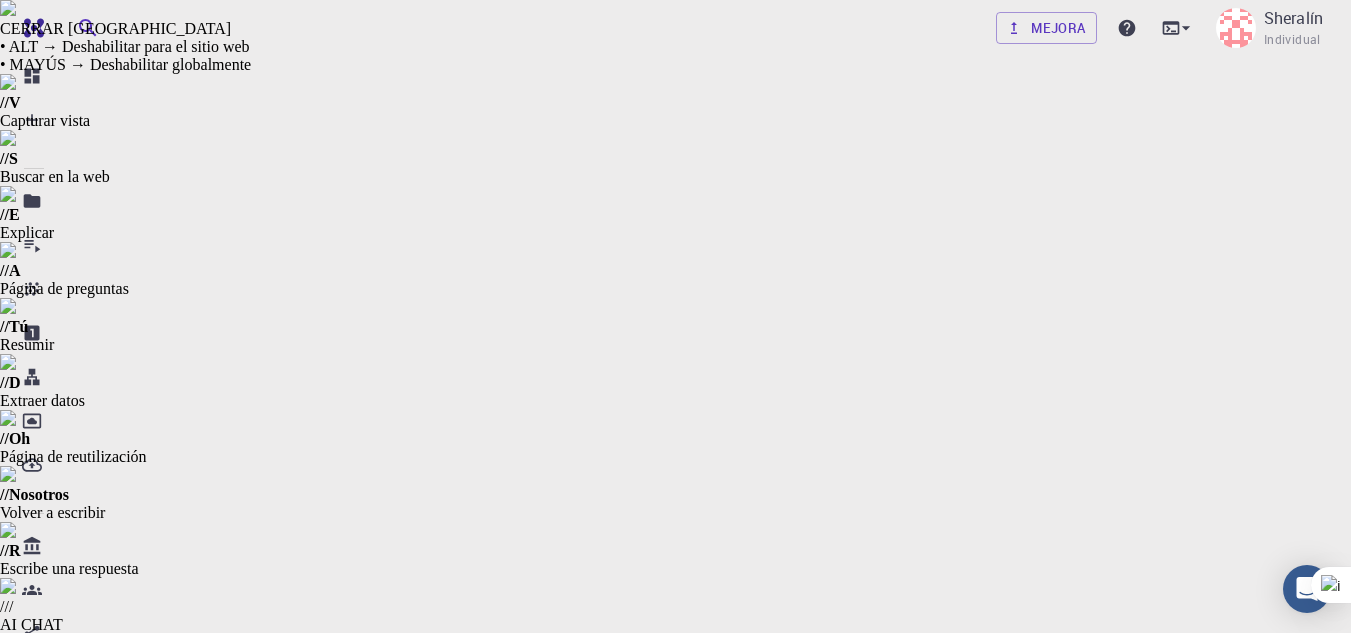 click on "1. Materiales" at bounding box center [298, 877] 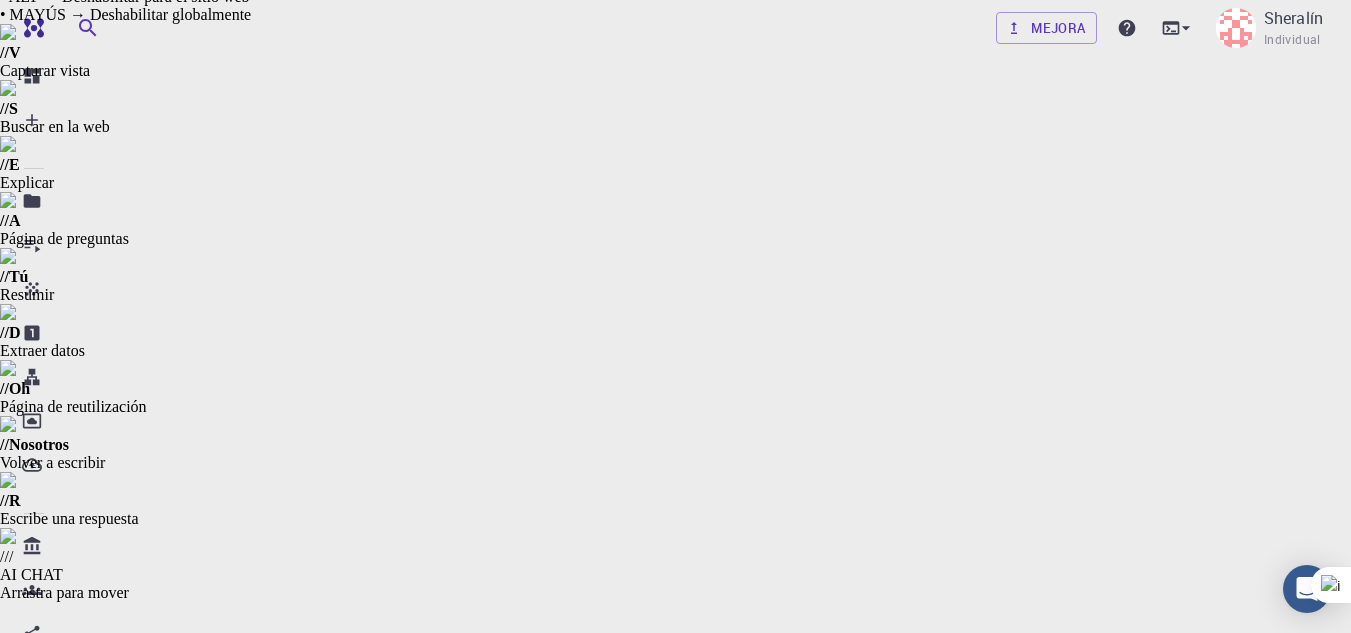 scroll, scrollTop: 9, scrollLeft: 0, axis: vertical 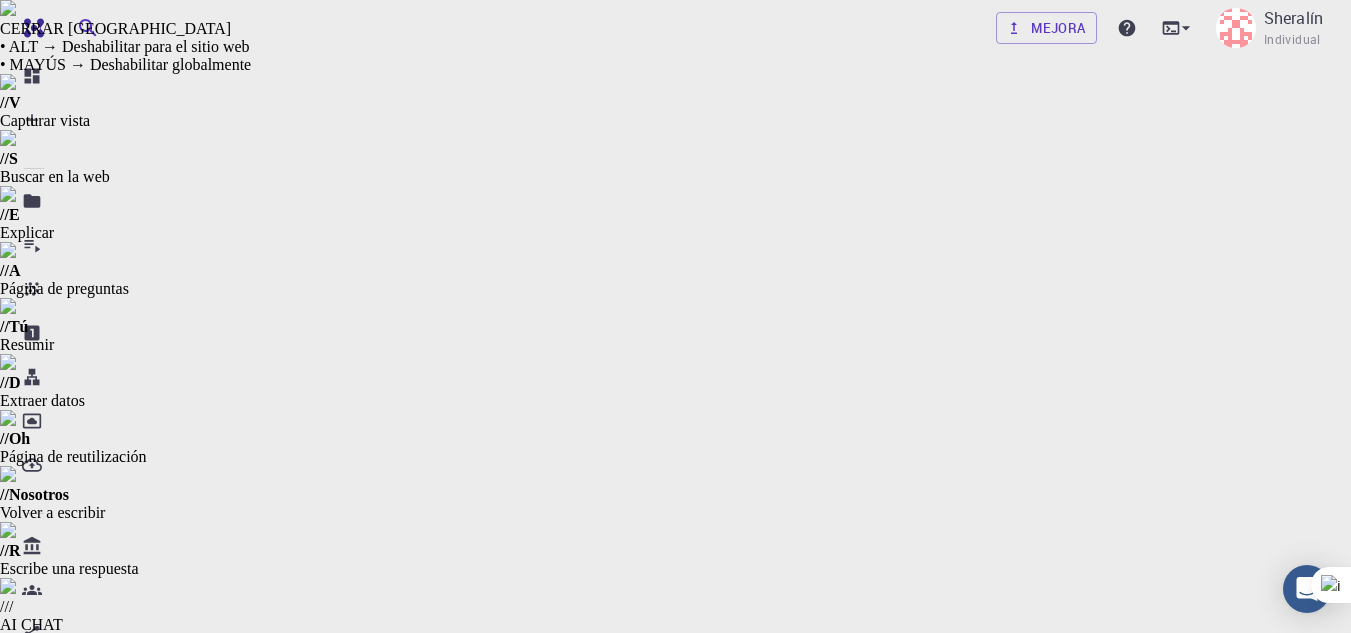 click at bounding box center (1290, 808) 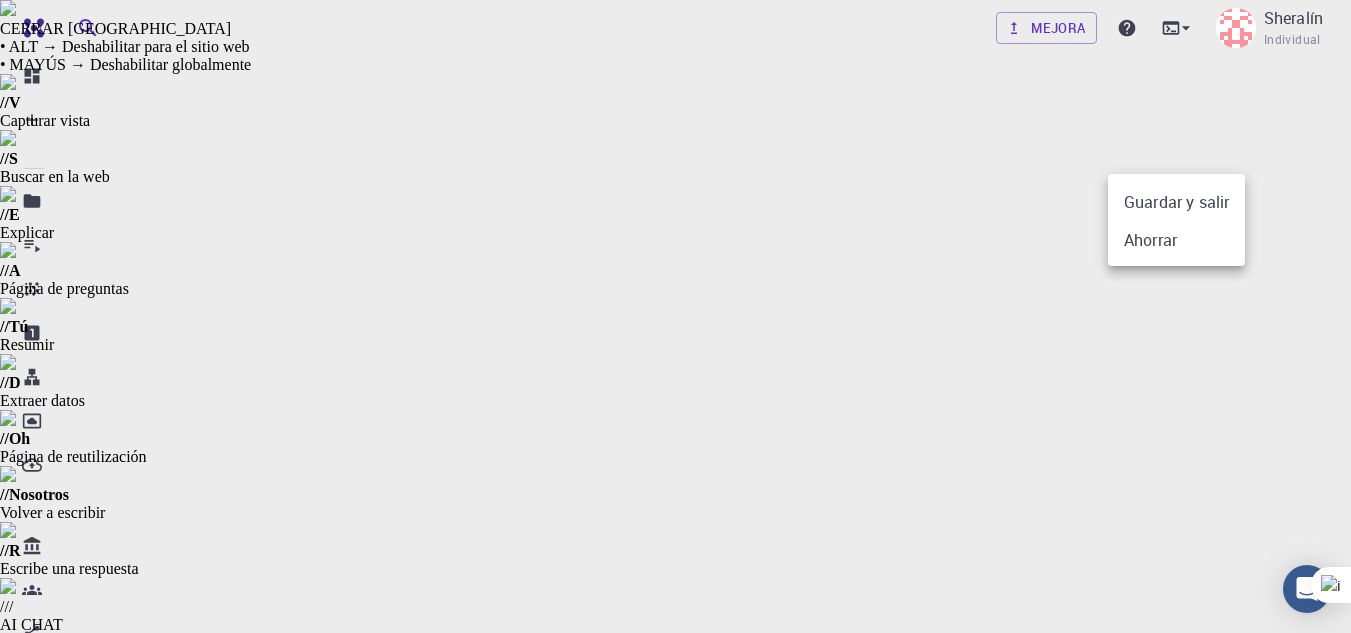 click at bounding box center (675, 316) 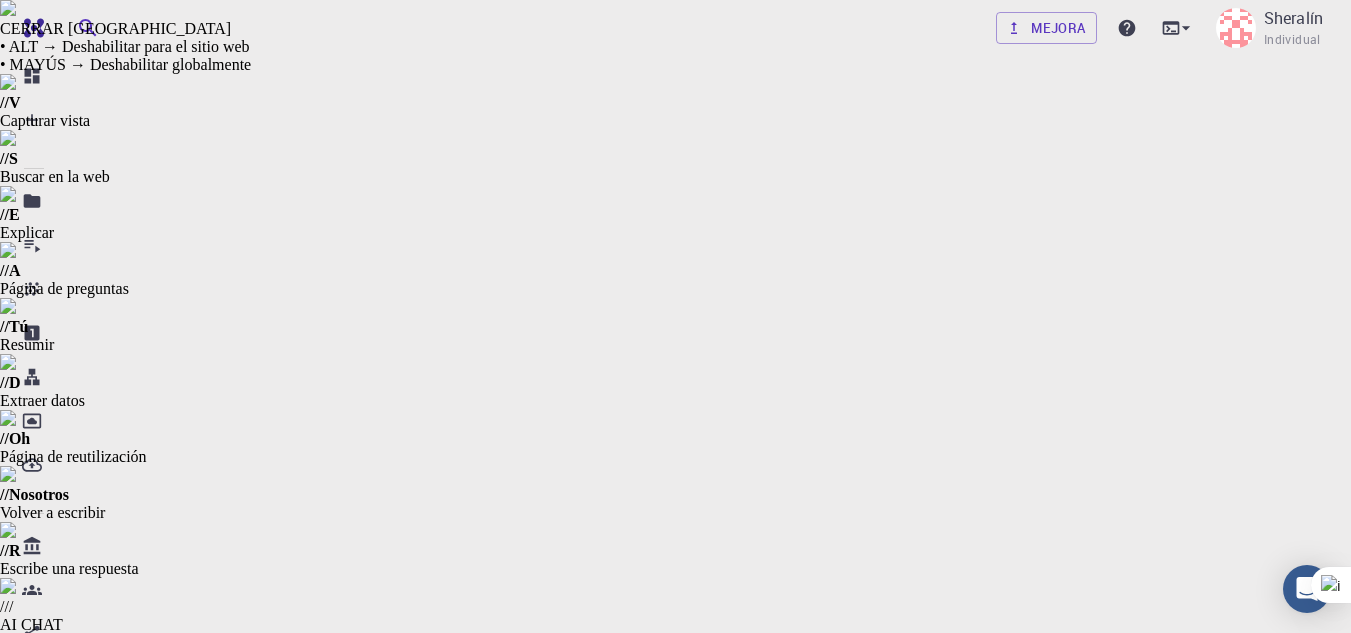 click on "Projects - Default" at bounding box center [412, 748] 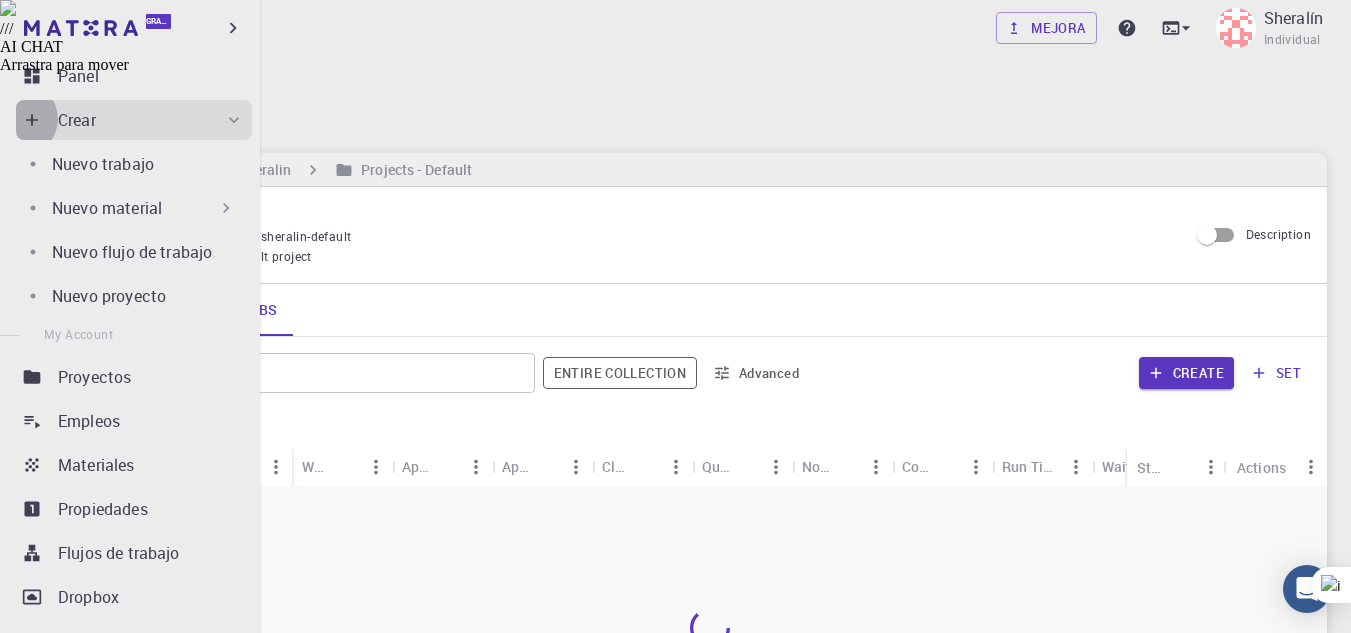 click on "Crear" at bounding box center (134, 120) 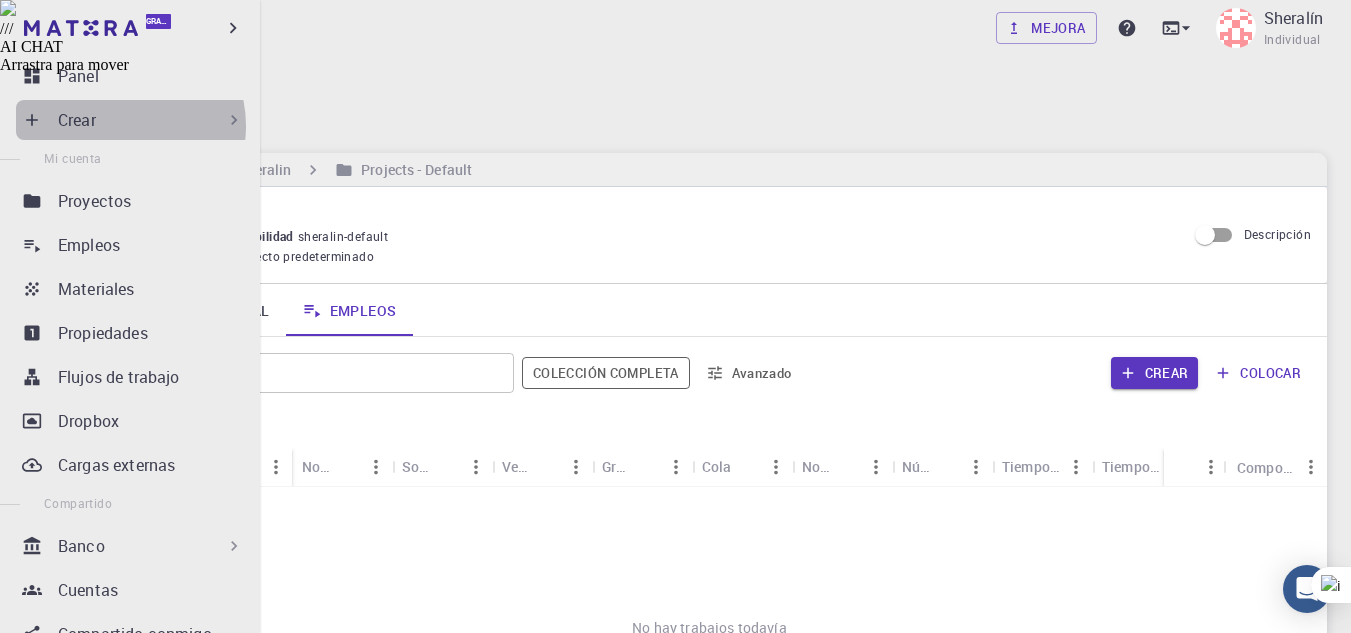 click on "Crear" at bounding box center (151, 120) 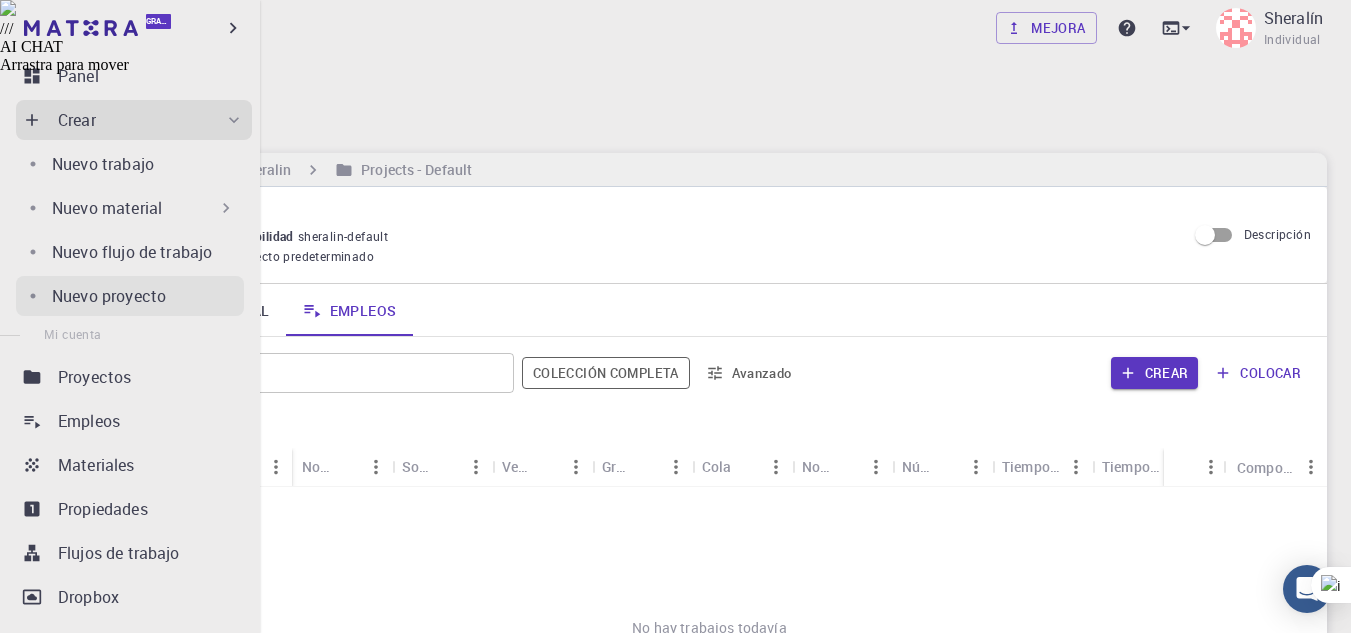 click on "Nuevo proyecto" at bounding box center (109, 296) 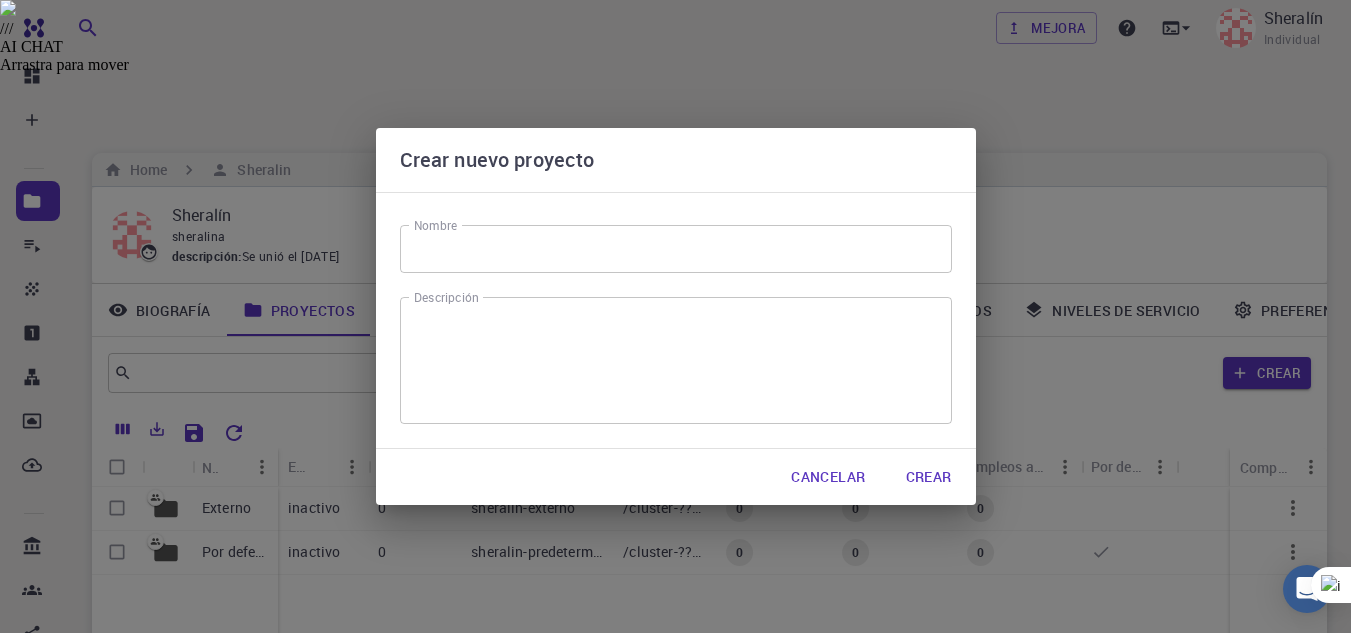 click on "Nombre" at bounding box center (676, 249) 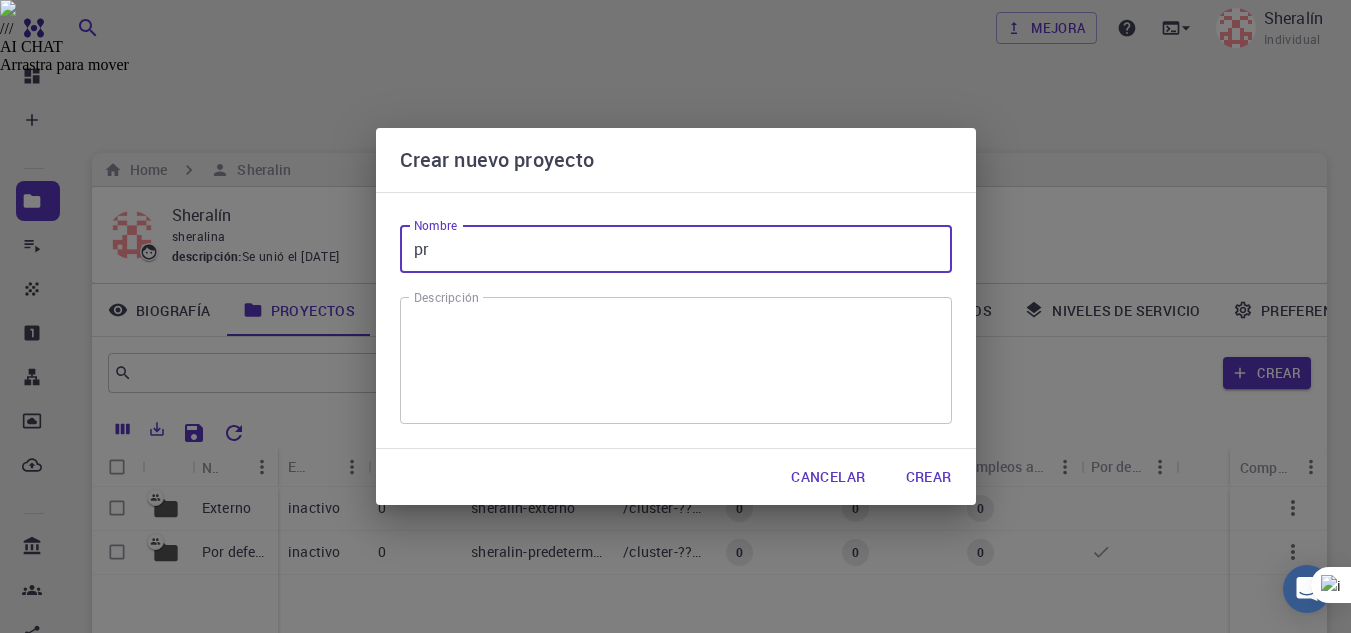 type on "p" 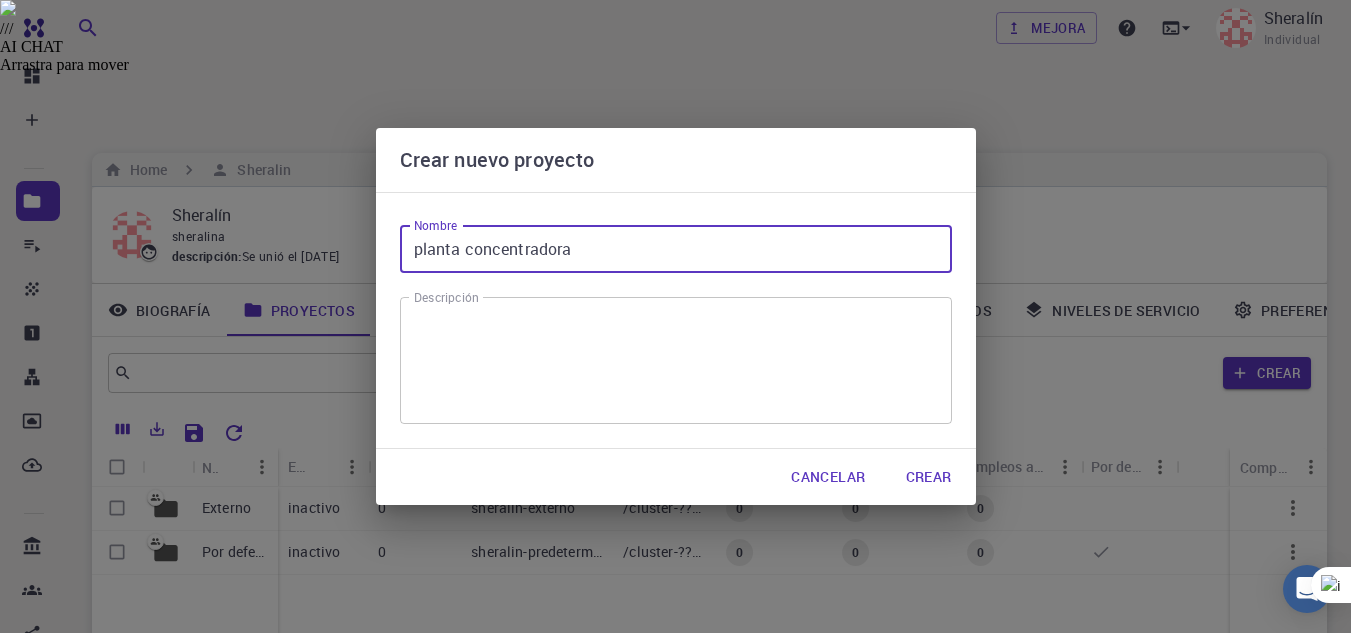 type on "planta concentradora" 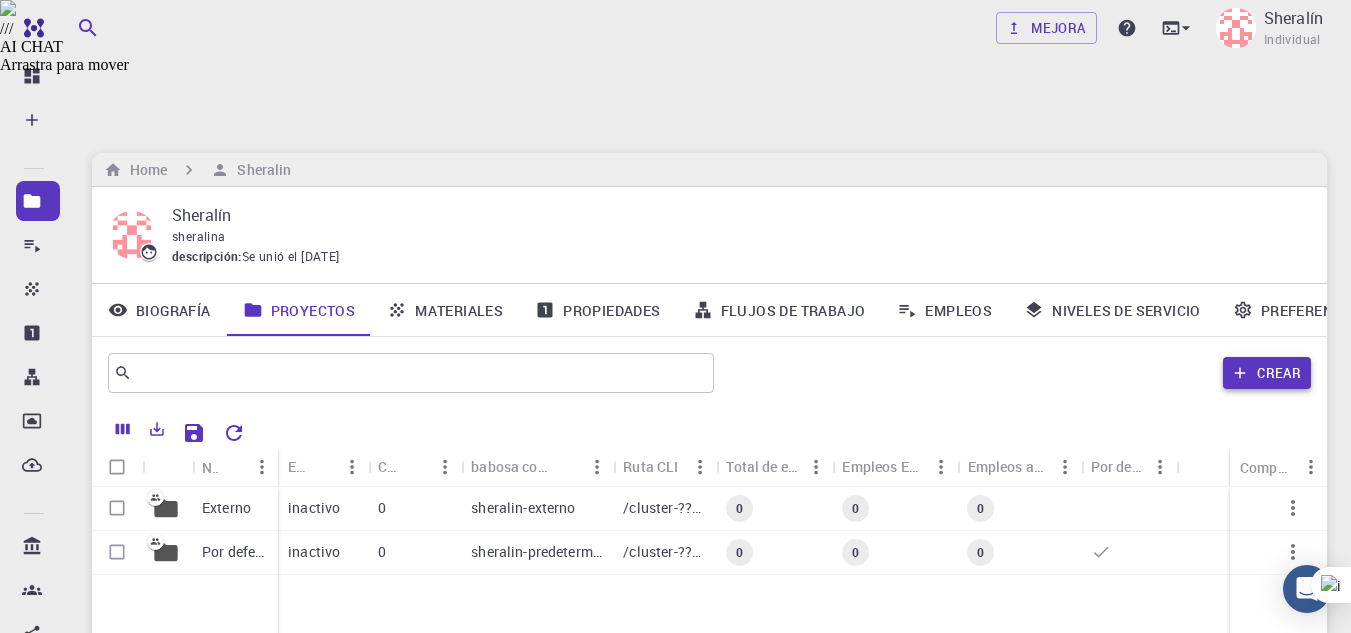 click 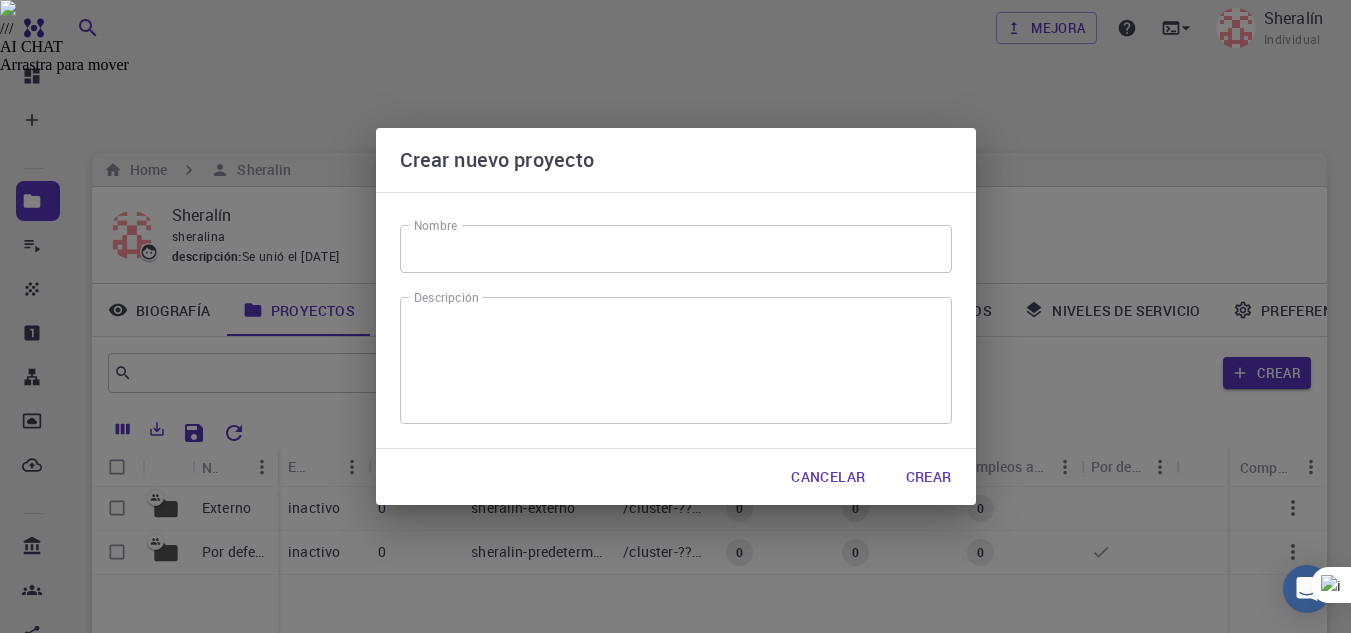 click on "Nombre" at bounding box center (676, 249) 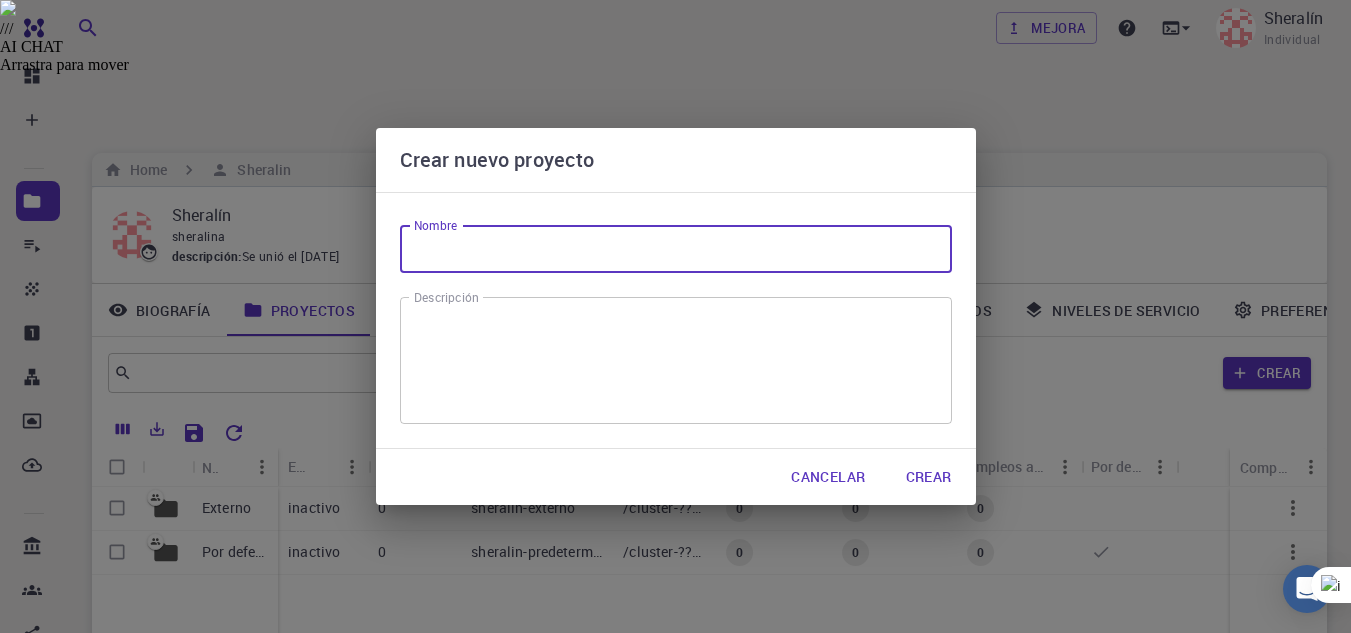 type on "planta concentradora" 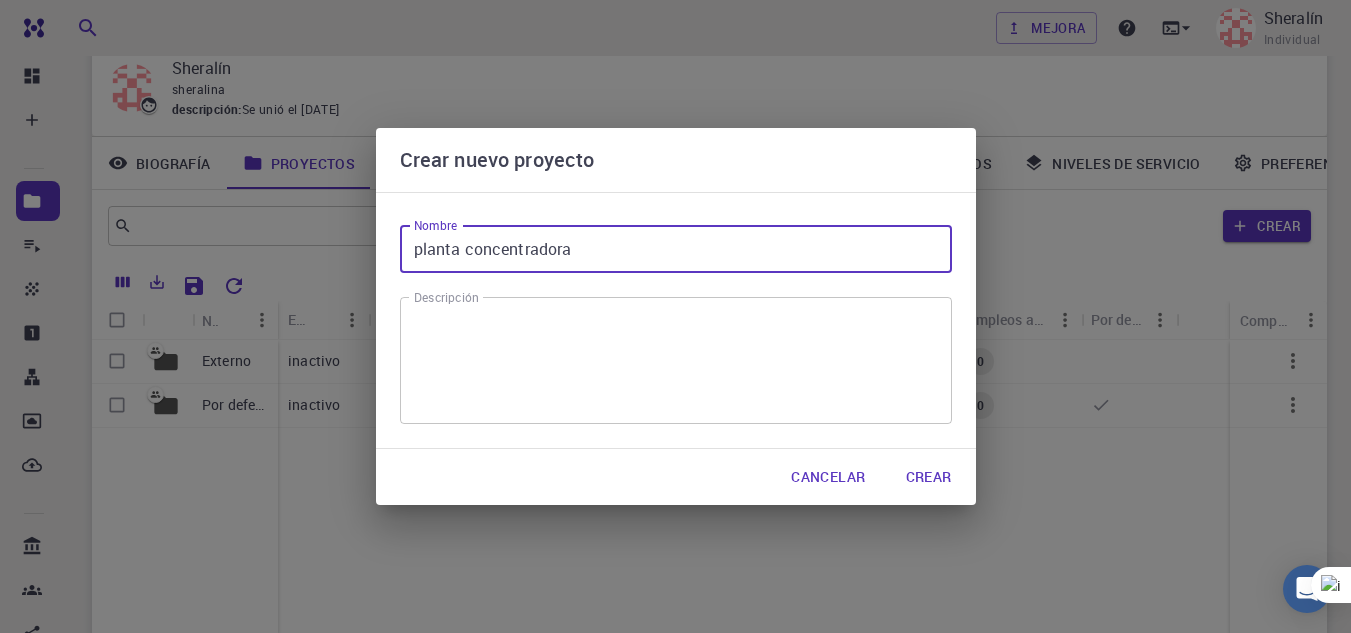 scroll, scrollTop: 149, scrollLeft: 0, axis: vertical 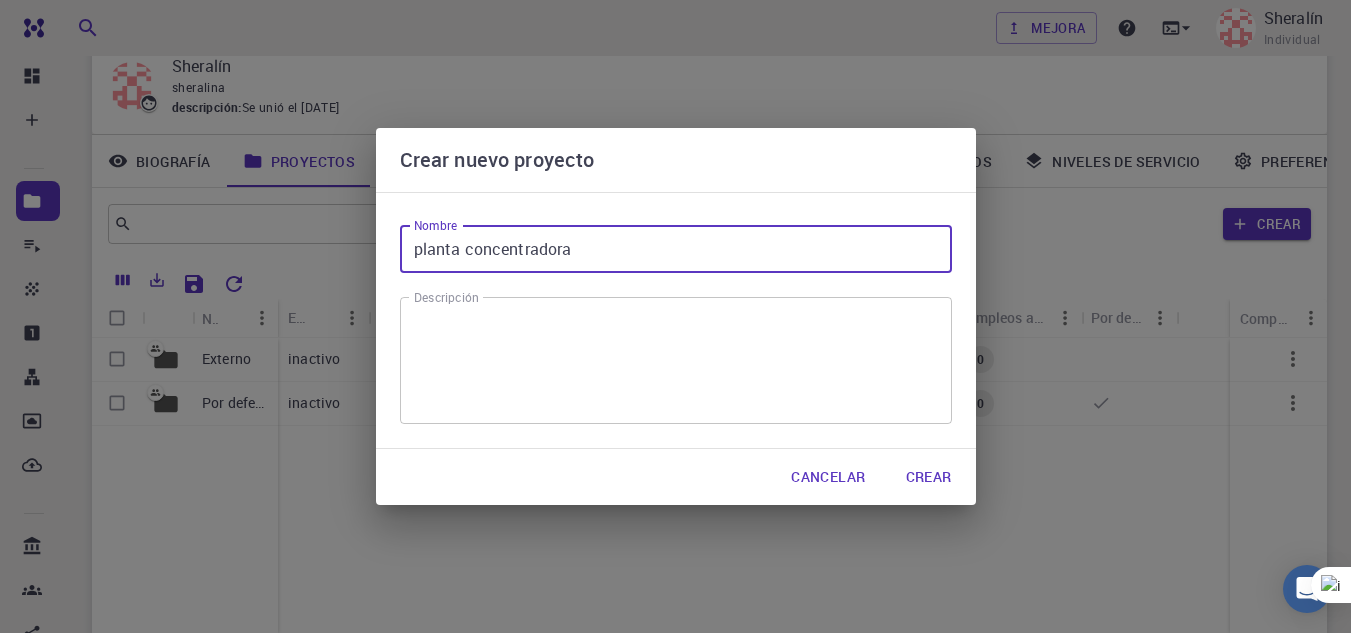 click on "Crear" at bounding box center (929, 476) 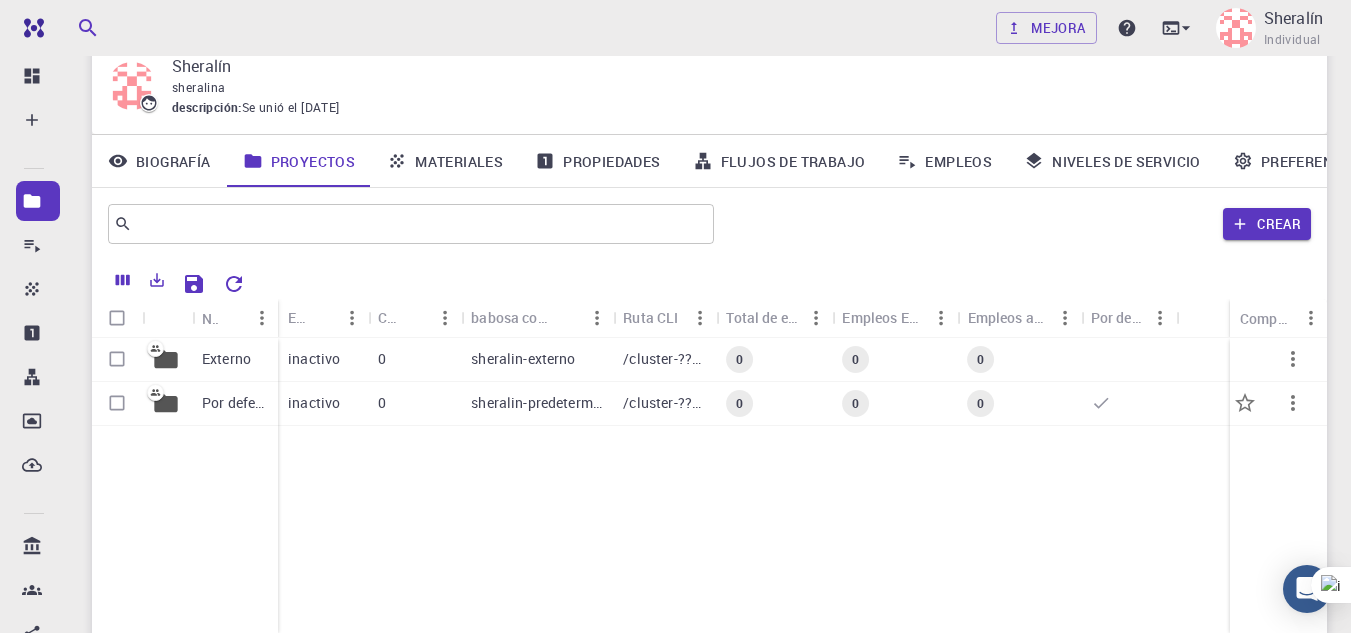 click 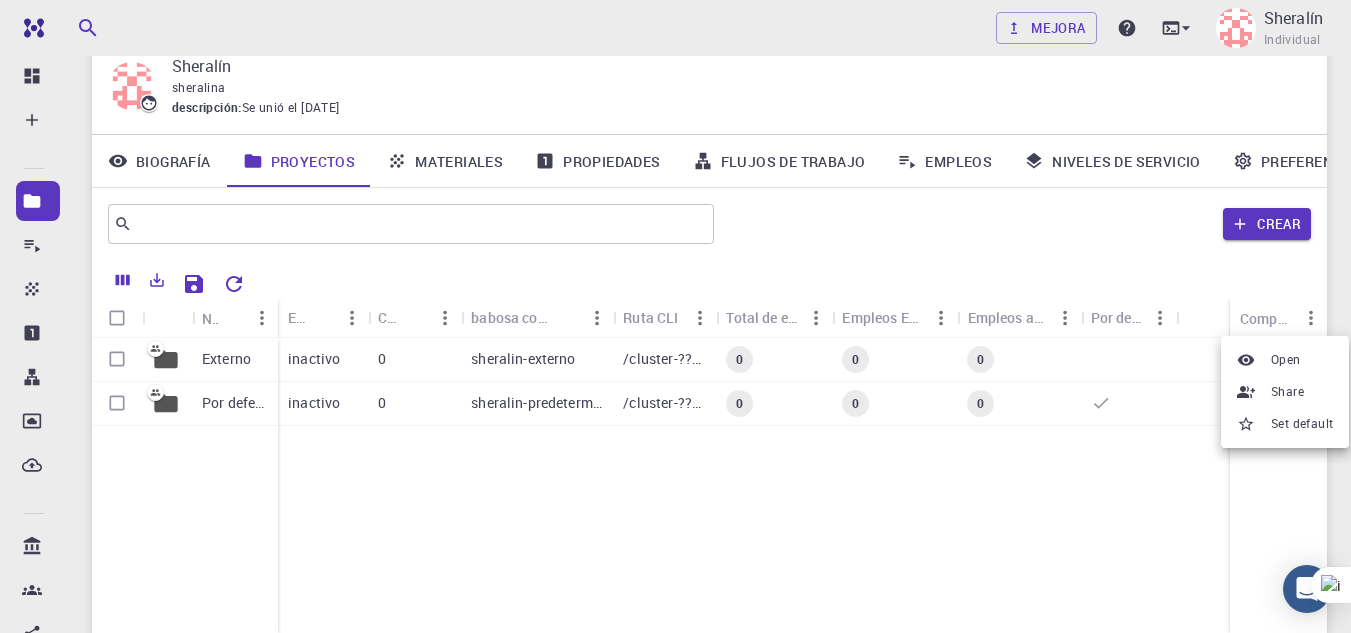 scroll, scrollTop: 0, scrollLeft: 0, axis: both 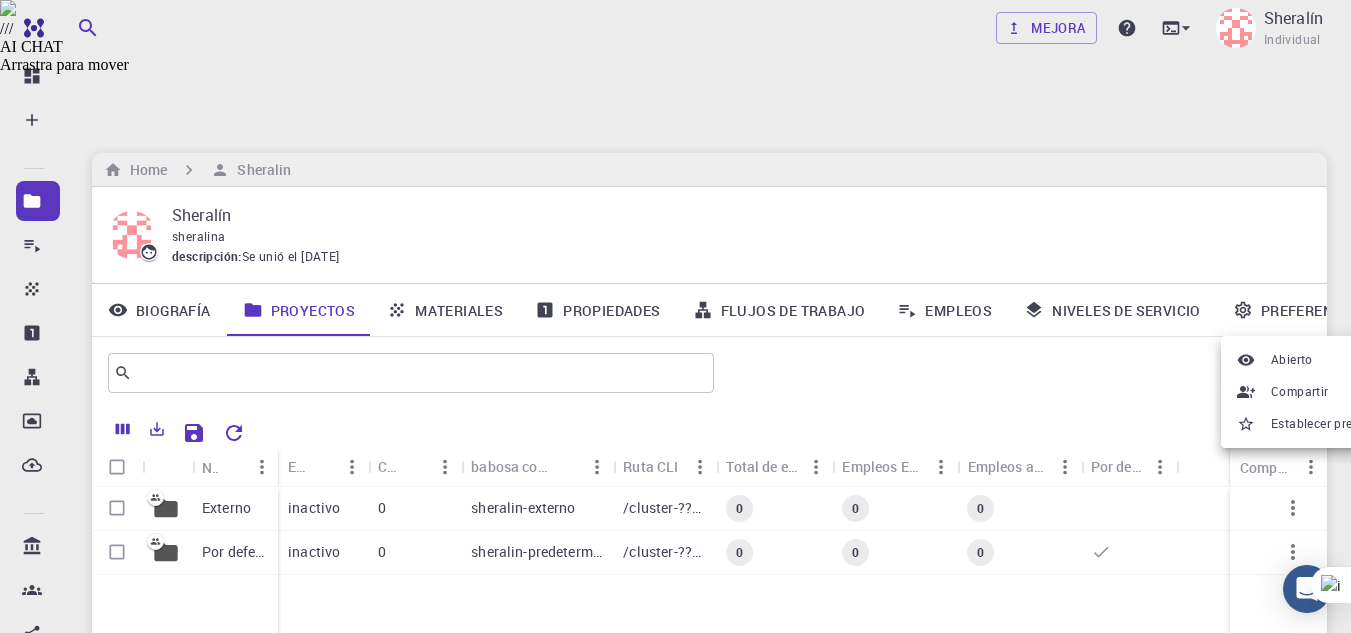 click at bounding box center [675, 316] 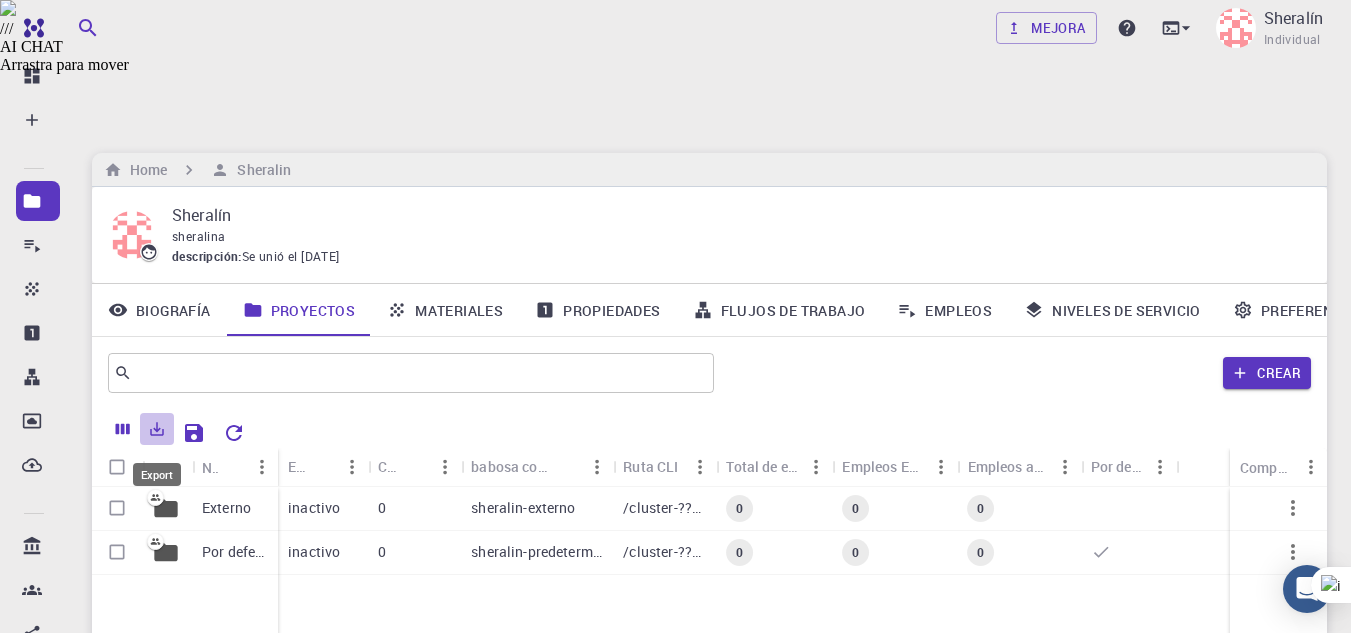 click 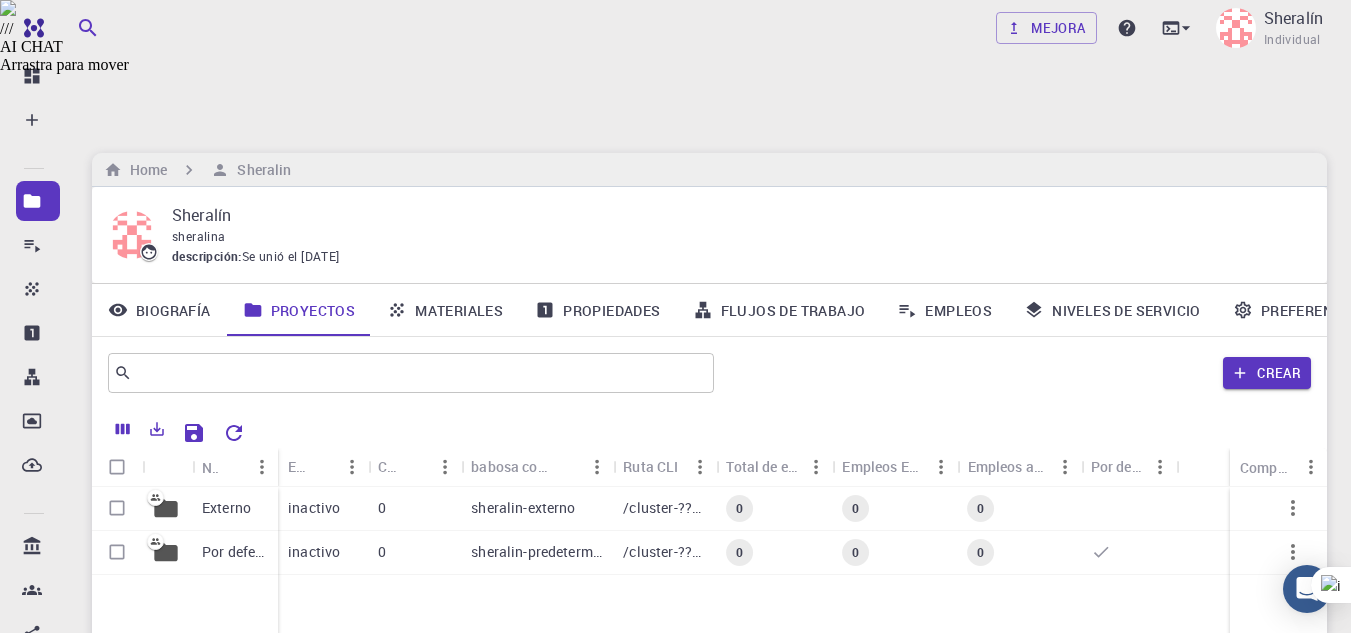 click at bounding box center (709, 428) 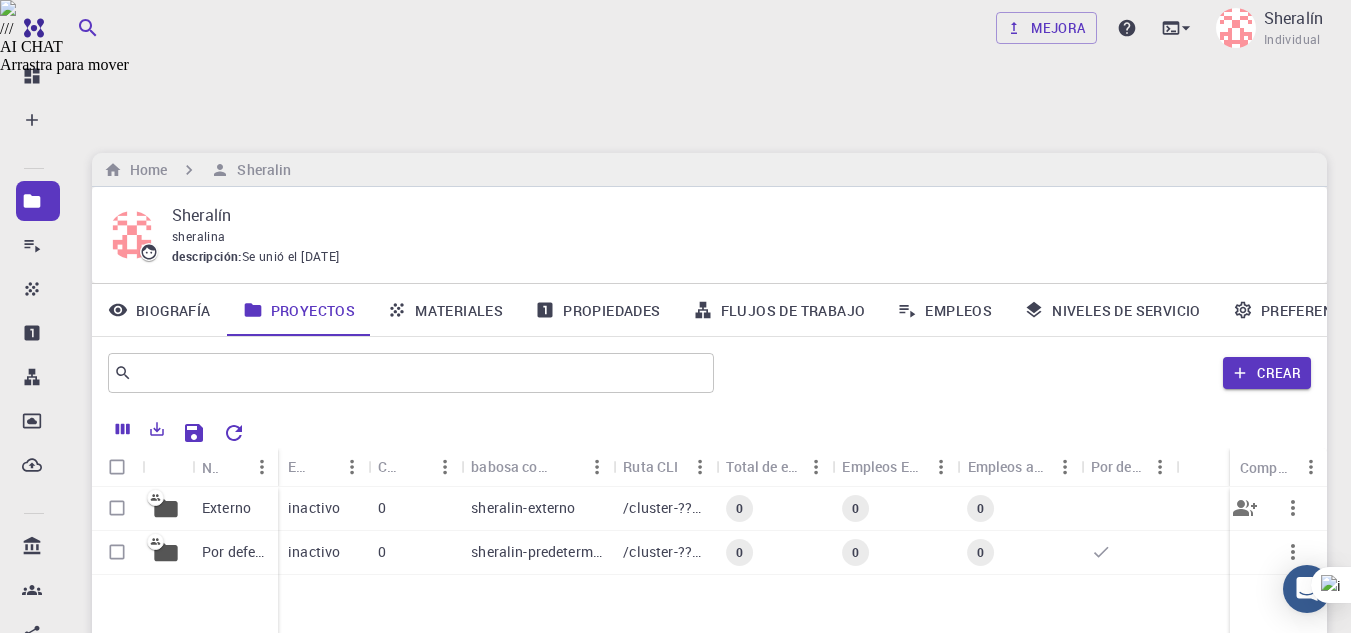 click on "sheralin-externo" at bounding box center [523, 507] 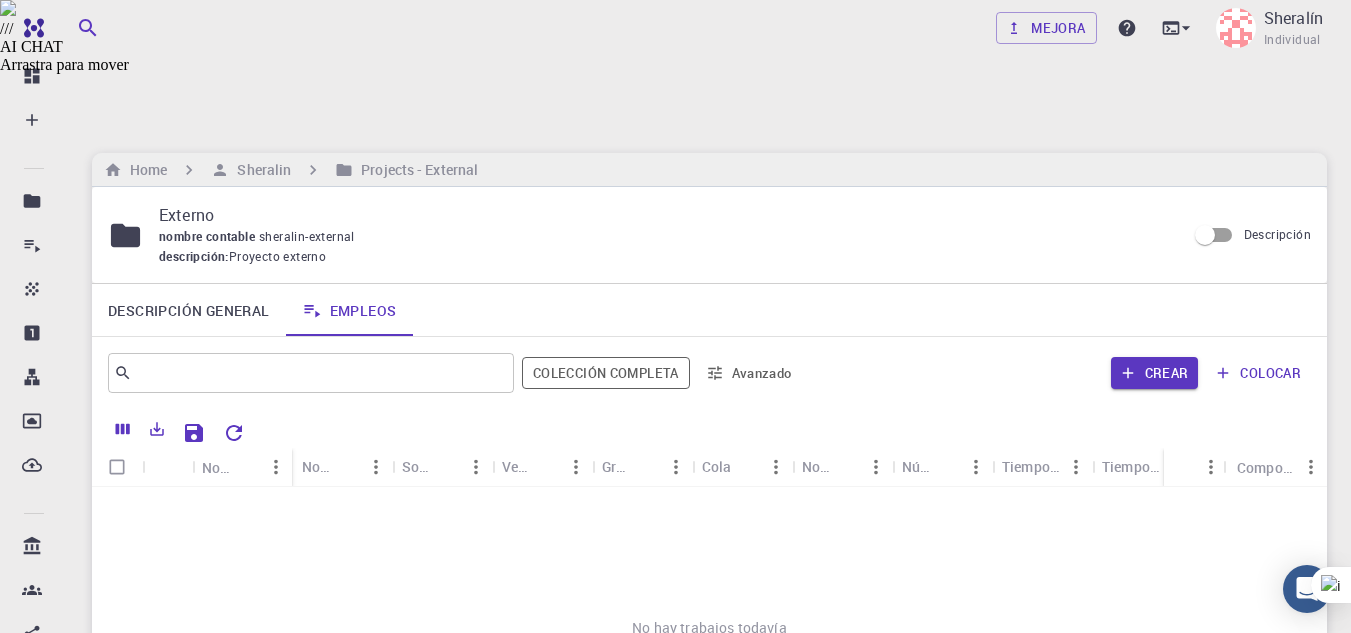 drag, startPoint x: 832, startPoint y: 474, endPoint x: 1011, endPoint y: 522, distance: 185.32404 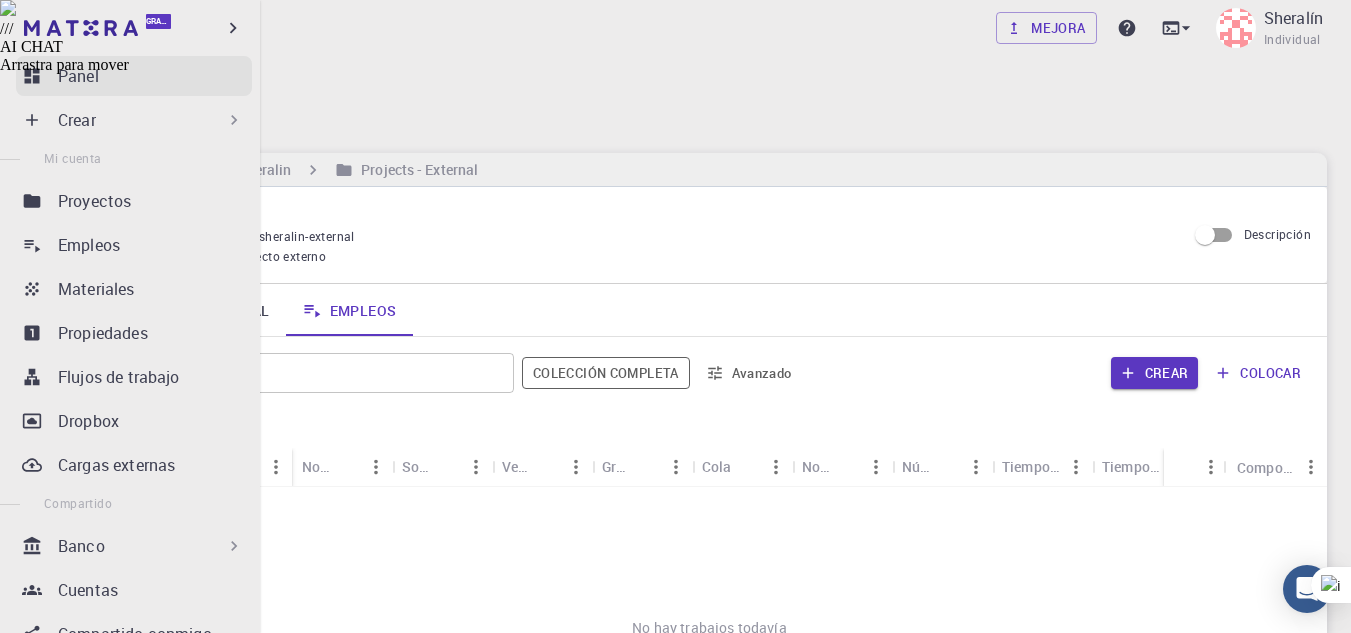 click on "Panel" at bounding box center (134, 76) 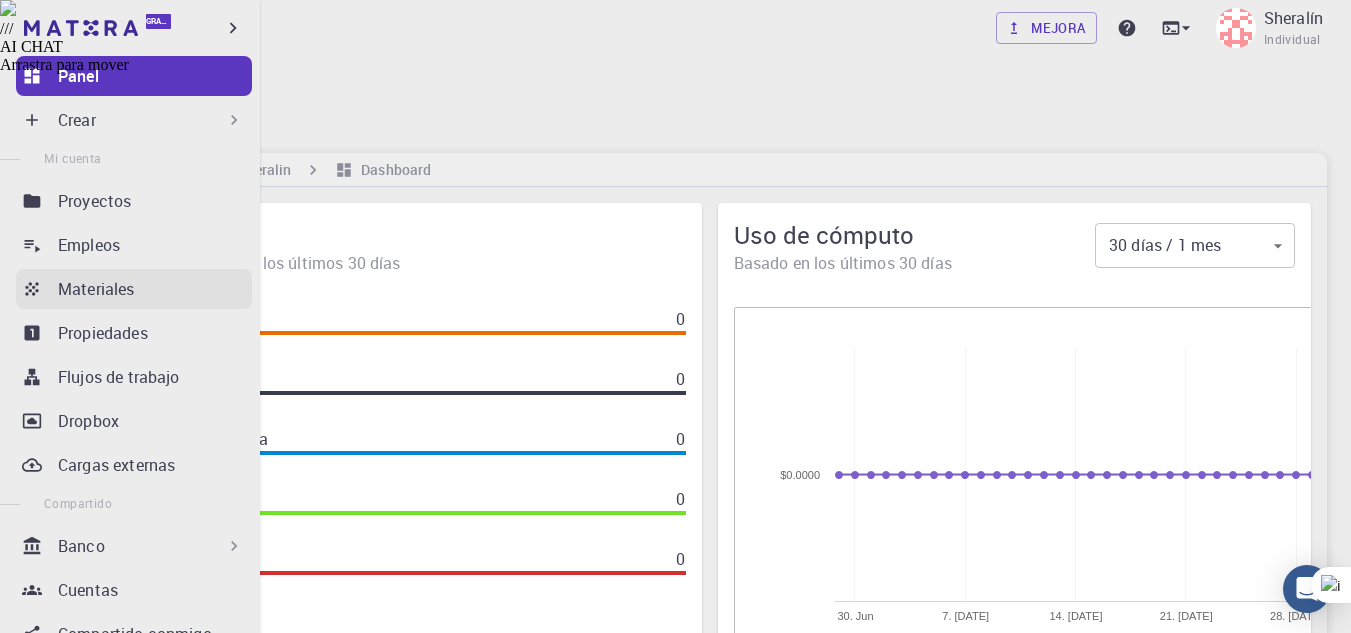 click on "Materiales" at bounding box center [155, 289] 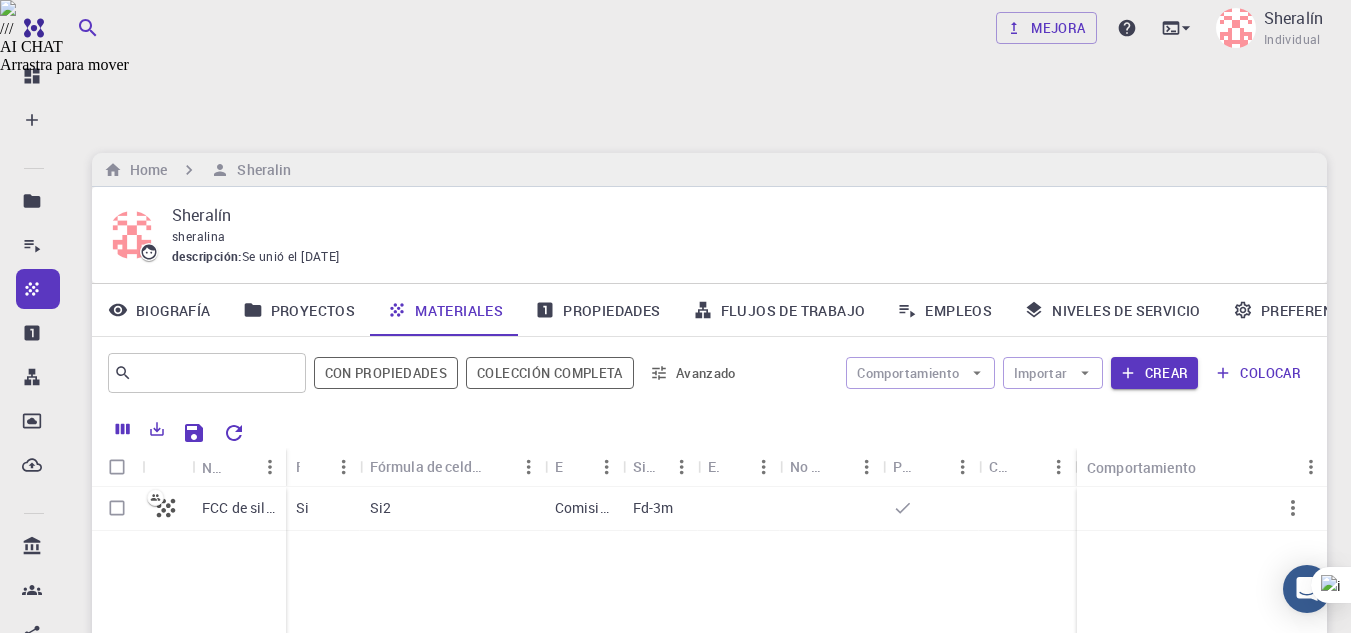 click on "Preferencias" at bounding box center (1313, 310) 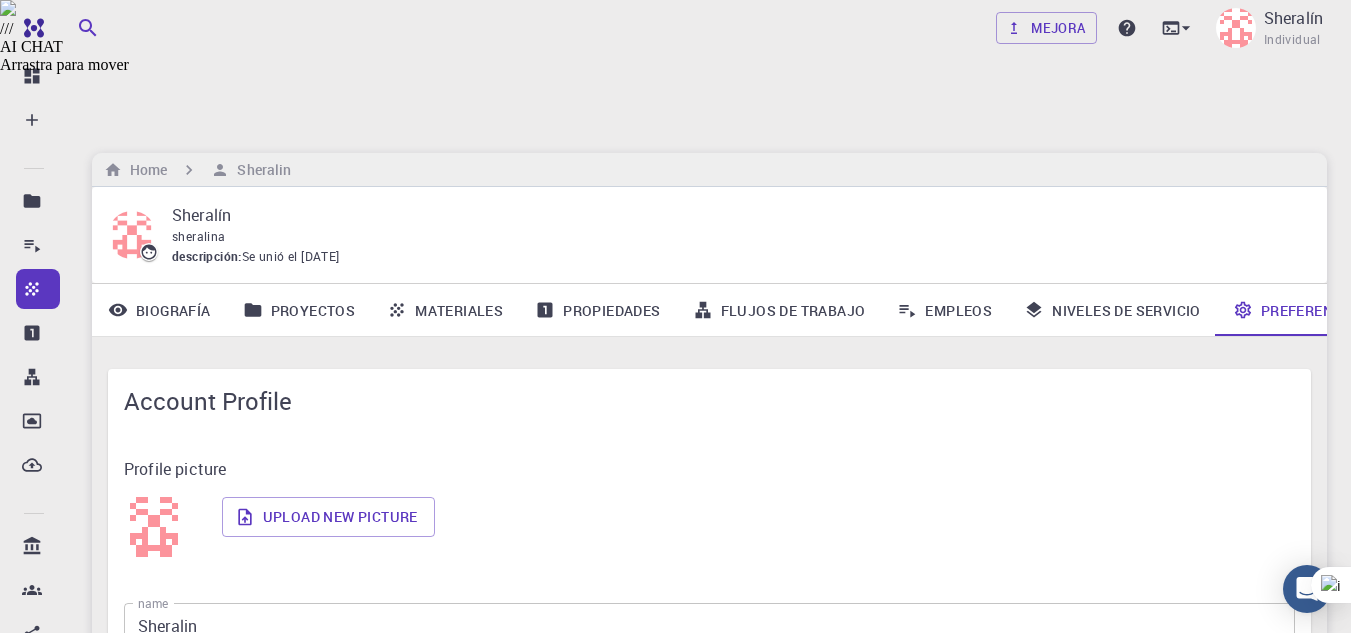 scroll, scrollTop: 0, scrollLeft: 54, axis: horizontal 